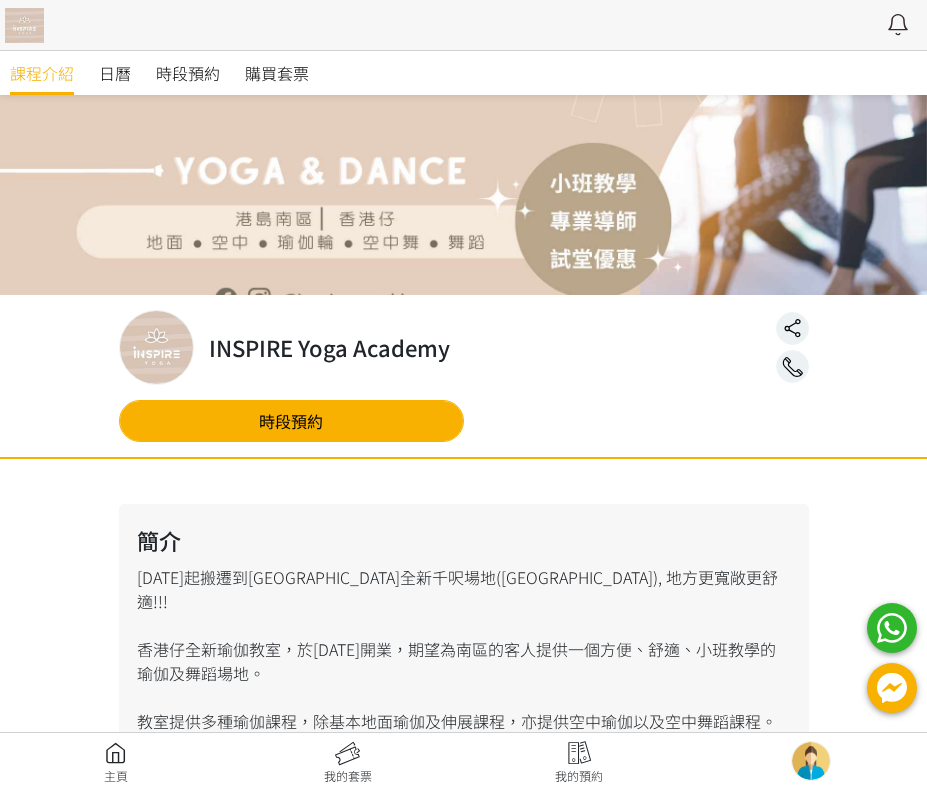scroll, scrollTop: 0, scrollLeft: 0, axis: both 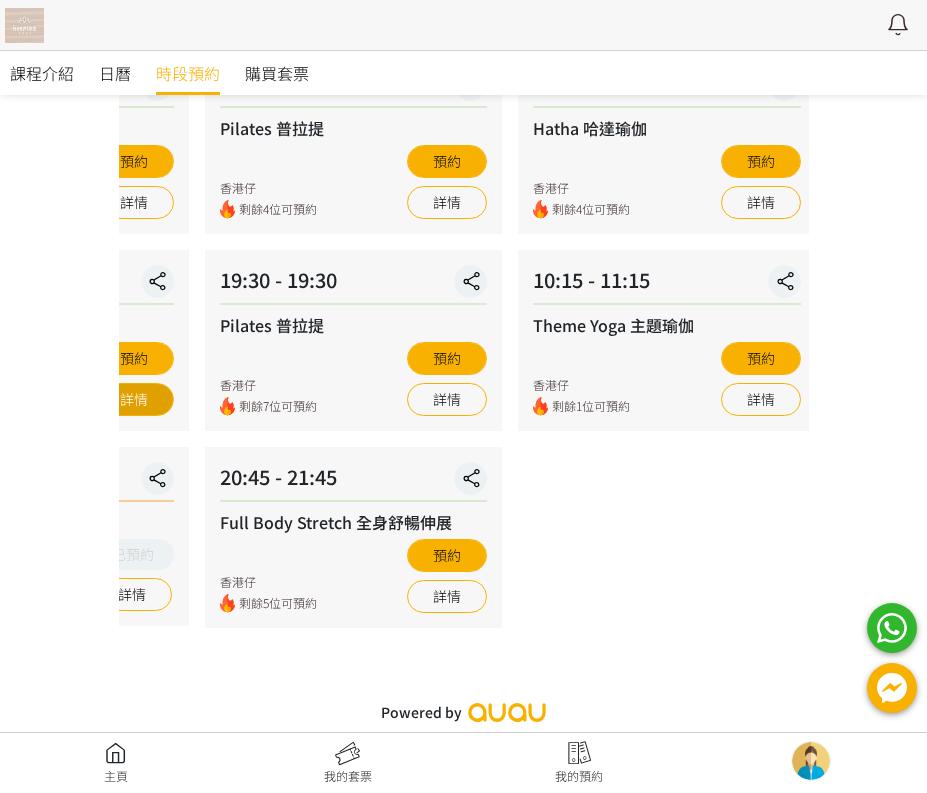 click on "時段預約
時段預約
所有課程         所有課程   Wheel Yoga 輪瑜伽   Hatha 哈達瑜伽   Vinyasa Flow 流瑜伽   K-pop 韓流舞蹈班(基礎)   Pilates 普拉提   Full Body Stretch 全身舒暢伸展   Theme Yoga 主題瑜伽   香薰伸展 x 頌缽音療   瘦身Funky Dance   Slim Yoga 纖體瑜珈   Basic Yoga & Stretch 基礎瑜伽及伸展   Gong Bath 銅鑼浴療癒     No elements found. Consider changing the search query.   List is empty.                所有導師         所有導師   Fione    [PERSON_NAME]    [PERSON_NAME]    Jarvia    Caca    Mitin      No elements found. Consider changing the search query.   List is empty.                所有地區         所有地區   [STREET_ADDRESS] found. Consider changing the search query.   List is empty.
篩選日期
[DATE]
Sun
Mon
Tue
Wed
Thu" at bounding box center (464, 266) 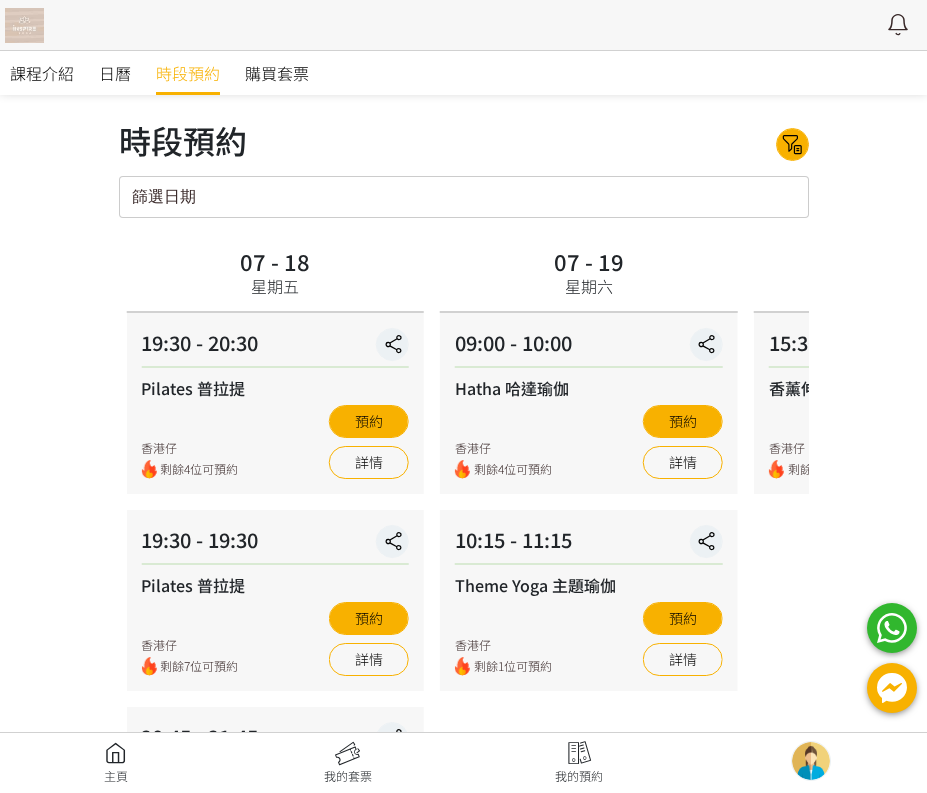 scroll, scrollTop: 0, scrollLeft: 0, axis: both 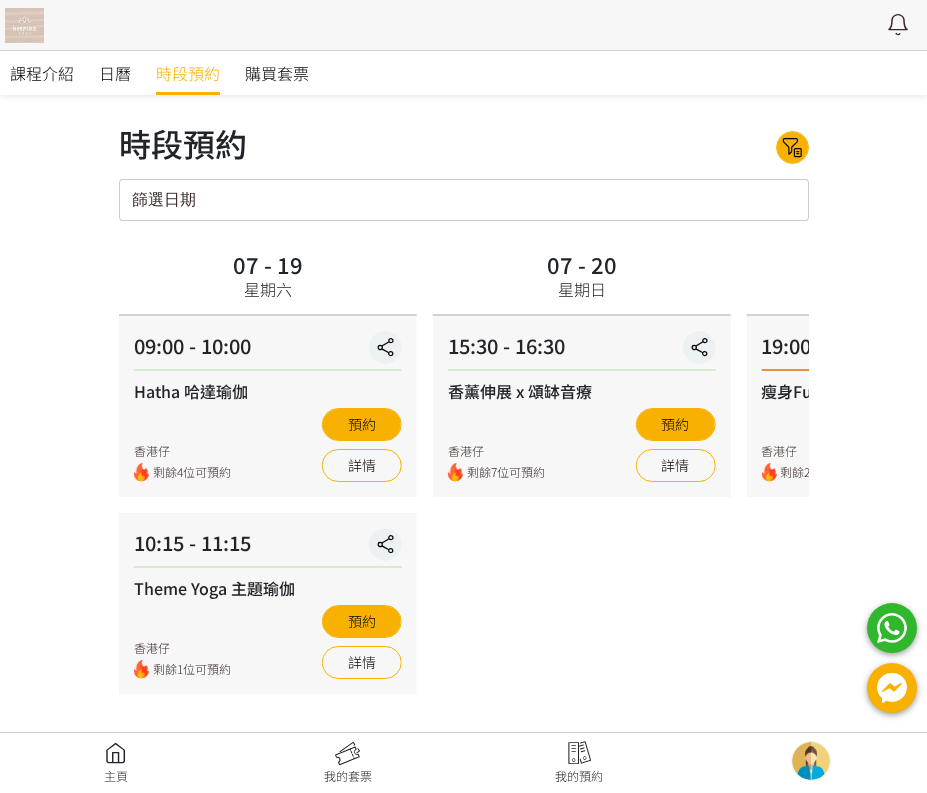 click on "07 -
19
星期六
09:00 - 10:00
Hatha 哈達瑜伽
香港仔
剩餘4位可預約
預約
詳情
10:15 - 11:15
Theme Yoga 主題瑜伽
香港仔
剩餘1位可預約
預約
詳情" at bounding box center (268, 580) 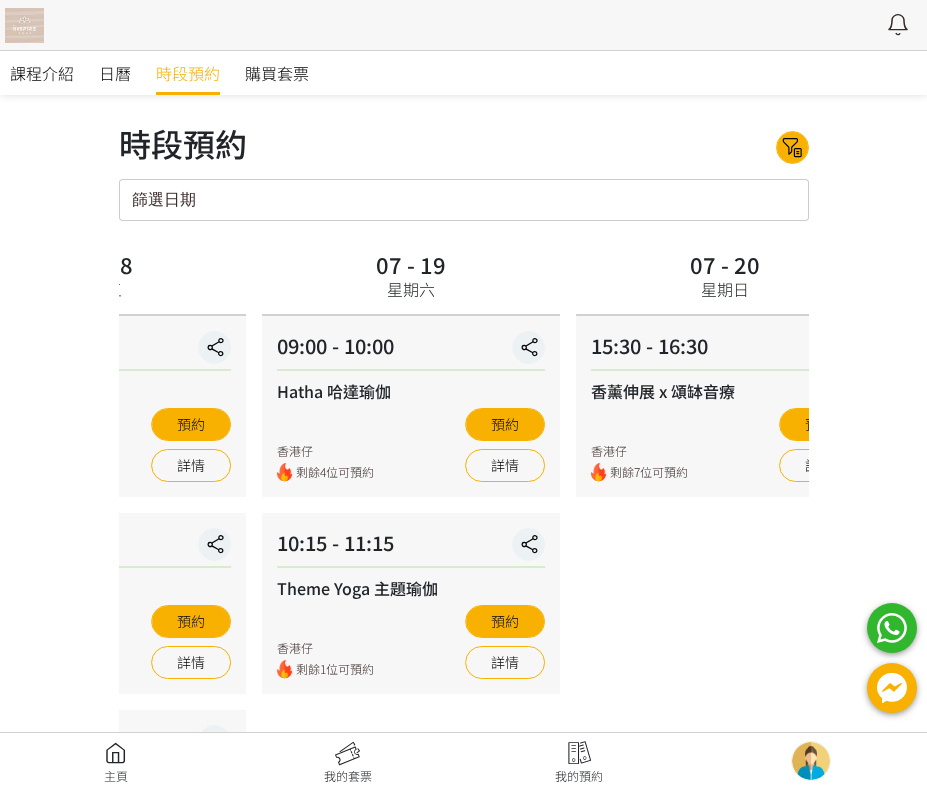 click on "10:15 - 11:15
Theme Yoga 主題瑜伽
香港仔
剩餘1位可預約
預約
詳情" at bounding box center (411, 603) 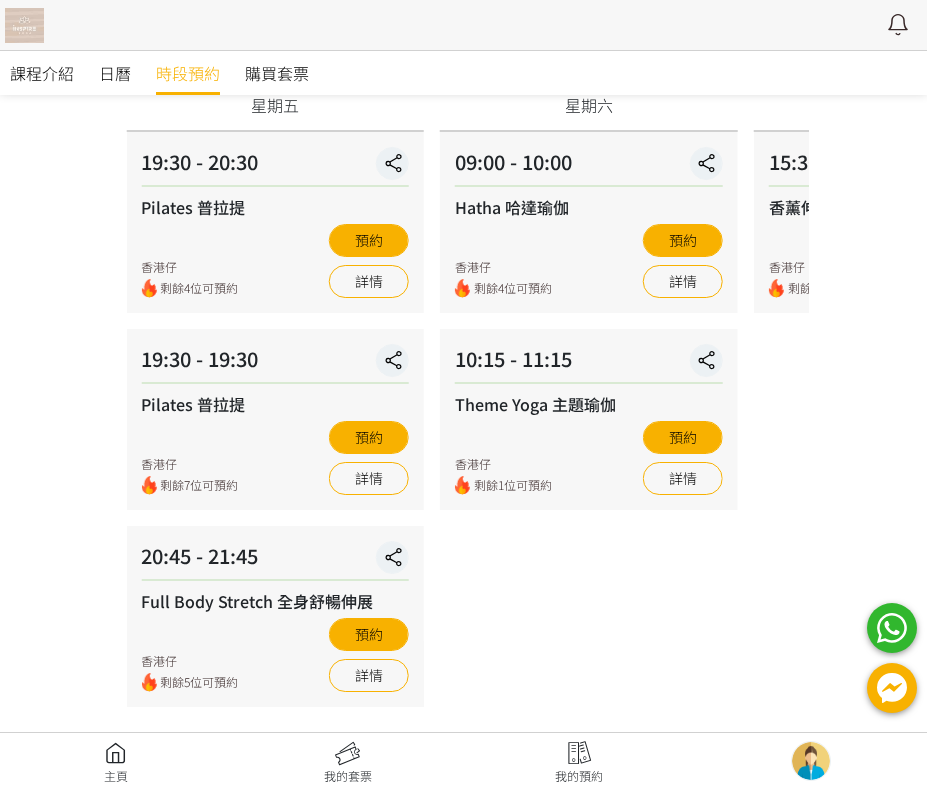 scroll, scrollTop: 200, scrollLeft: 0, axis: vertical 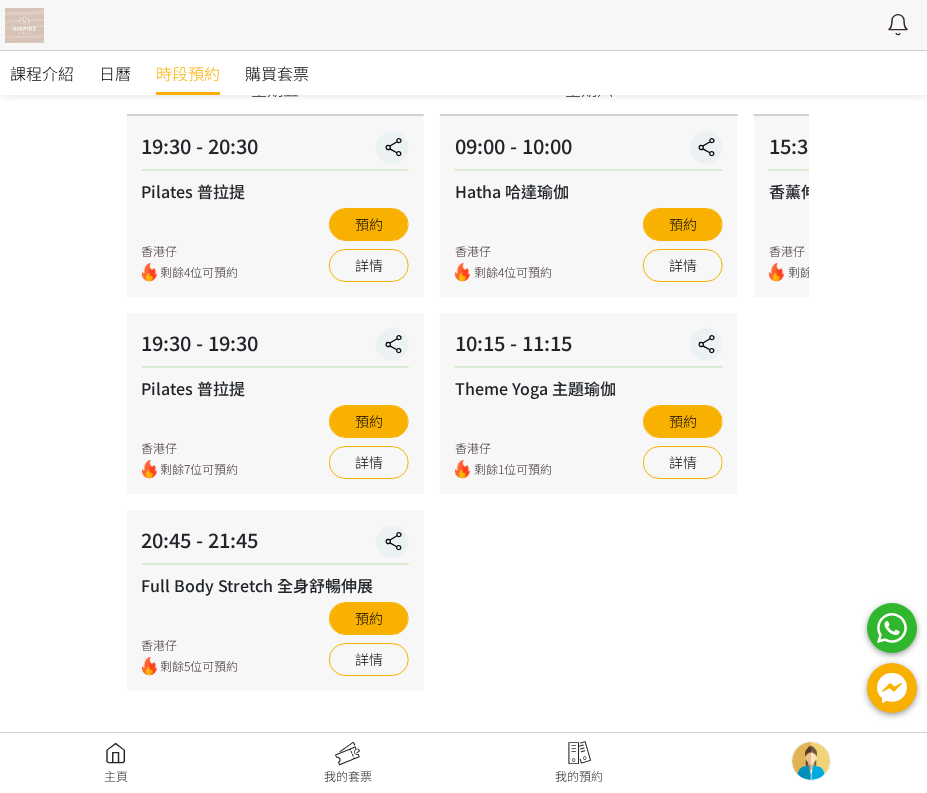 click on "07 -
16
今天
19:30 - 20:30
Wheel Yoga 輪瑜伽
香港仔
預約
詳情
20:35 - 21:35
Hatha 哈達瑜伽
香港仔
剩餘5位可預約
預約
詳情
07 -
17
星期四
09:15 - 10:15
Vinyasa Flow 流瑜伽
香港仔
剩餘5位可預約
預約
詳情
10:30 - 11:30
Wheel Yoga 輪瑜伽
香港仔
剩餘4位可預約
預約
詳情
19:30 - 20:30
K-pop 韓流舞蹈班(基礎)
香港仔
剩餘3位可預約
已預約
詳情     星期五" at bounding box center (-164, 380) 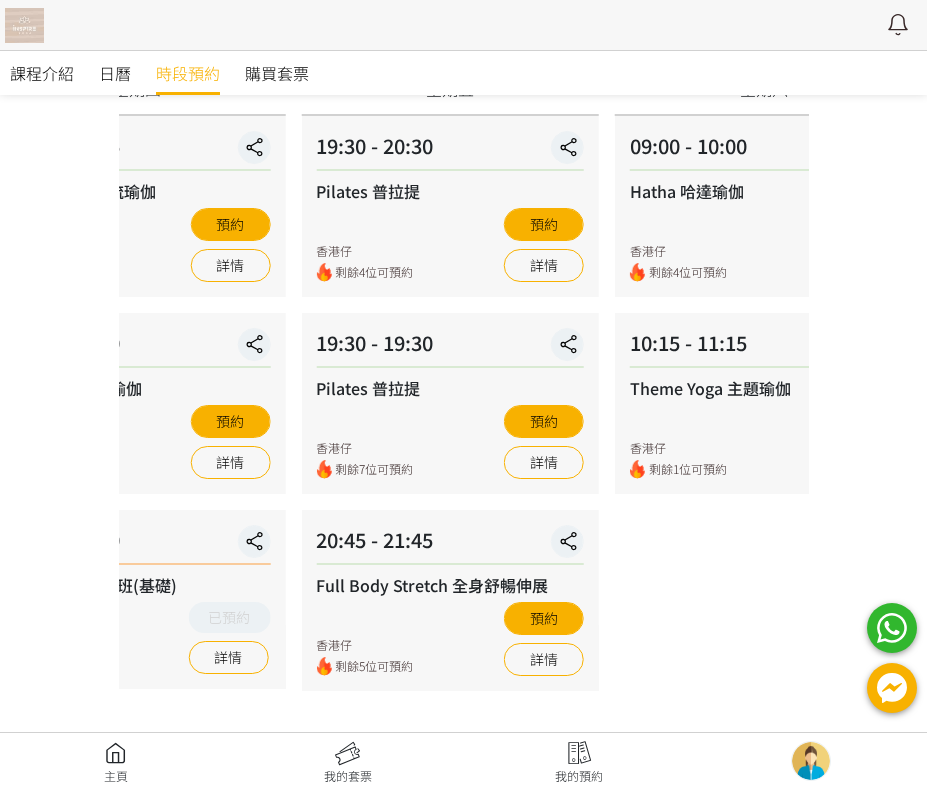 click on "19:30 - 19:30" at bounding box center [450, 348] 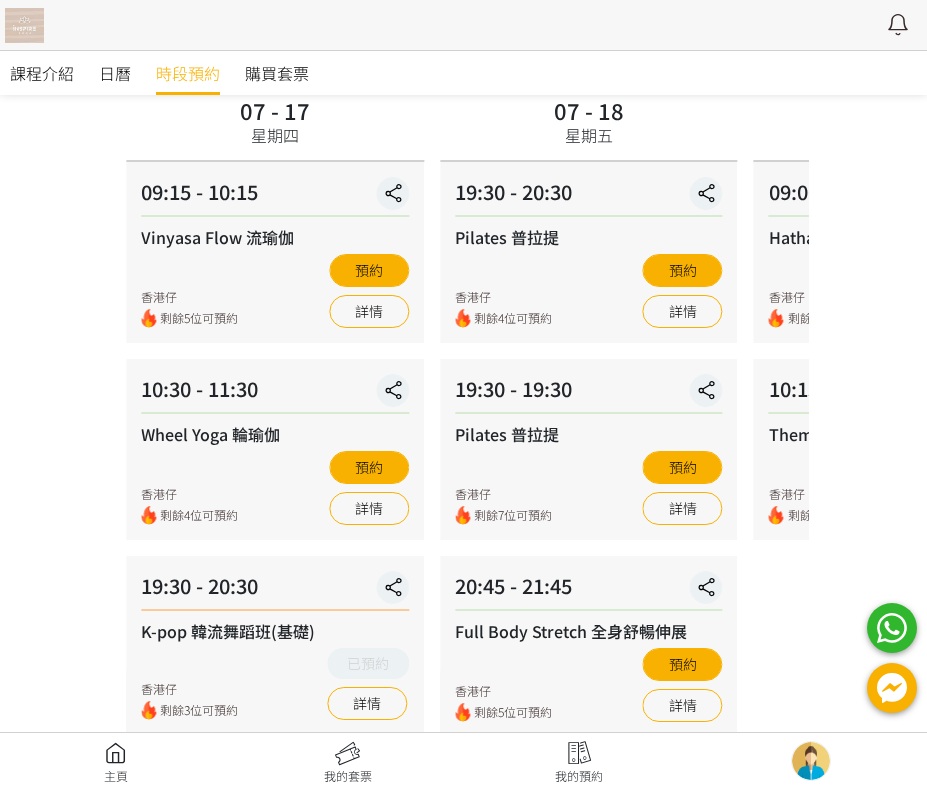 scroll, scrollTop: 200, scrollLeft: 0, axis: vertical 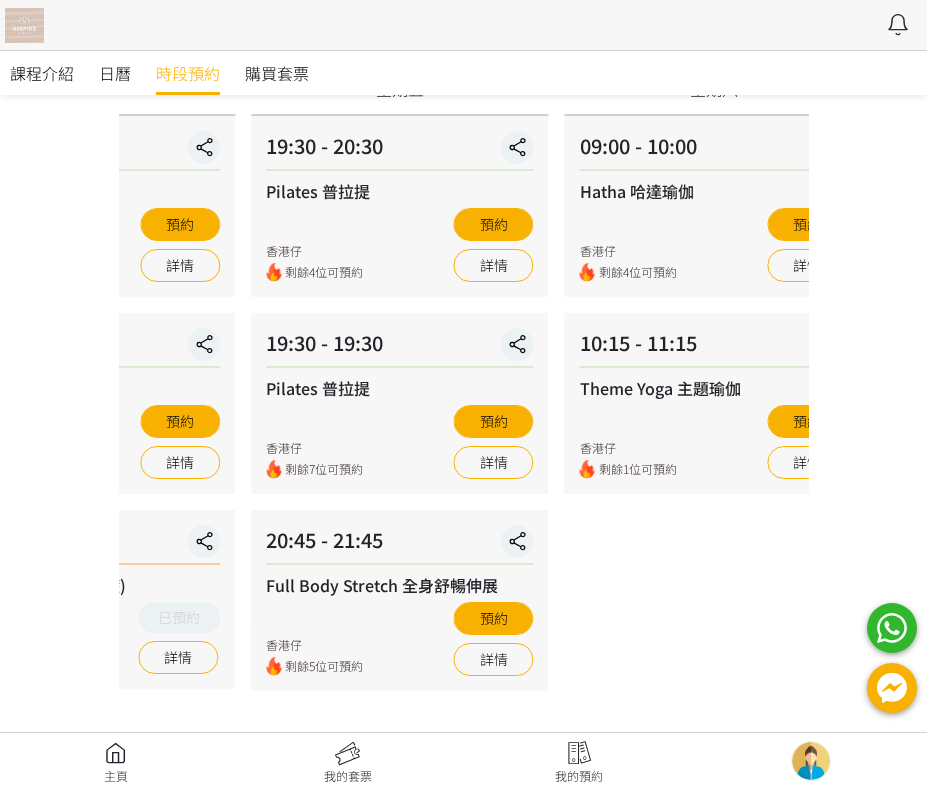 click on "07 -
18
星期五
19:30 - 20:30
Pilates 普拉提
香港仔
剩餘4位可預約
預約
詳情
19:30 - 19:30
Pilates 普拉提
香港仔
剩餘7位可預約
預約
詳情
20:45 - 21:45
Full Body Stretch 全身舒暢伸展
香港仔
剩餘5位可預約
預約
詳情" at bounding box center [400, 380] 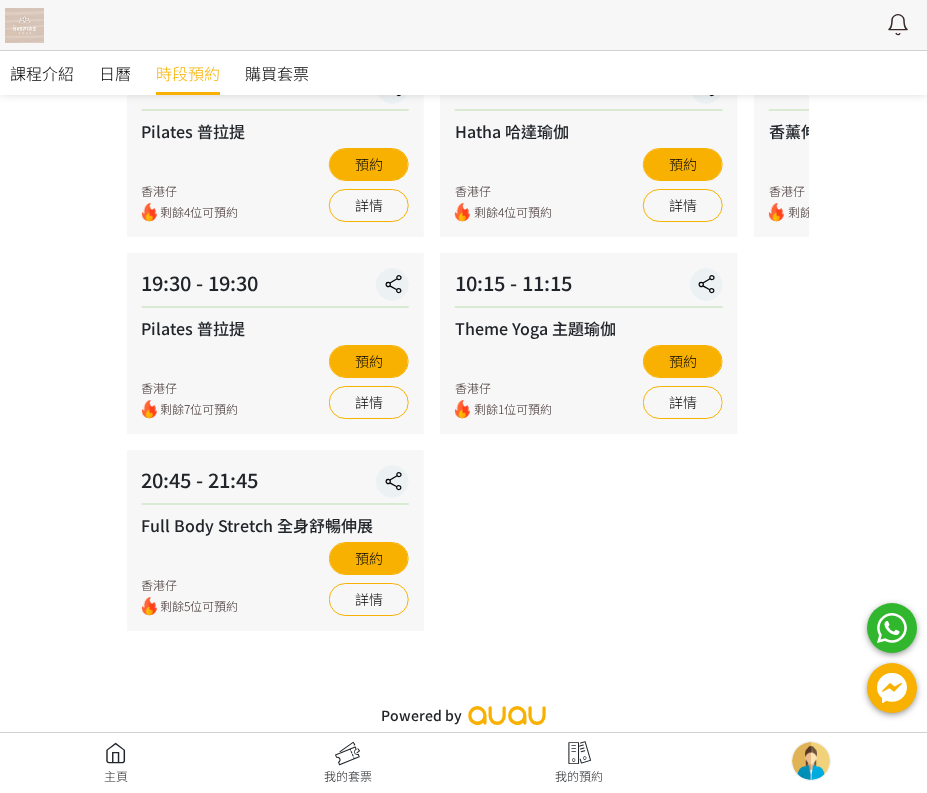 scroll, scrollTop: 263, scrollLeft: 0, axis: vertical 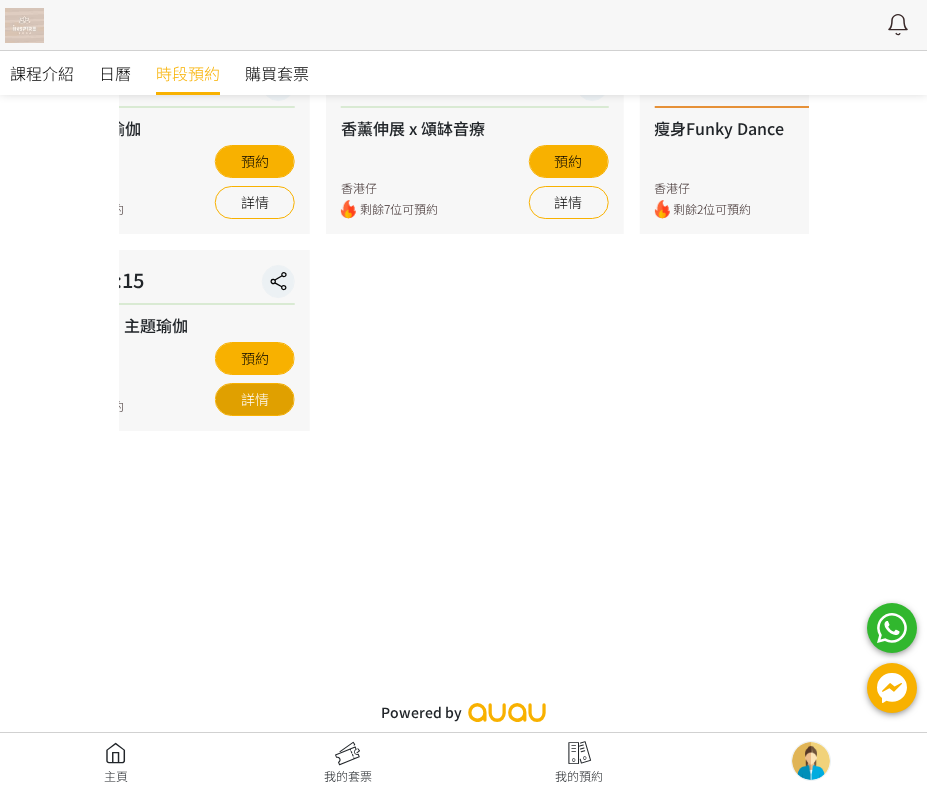 click on "10:15 - 11:15
Theme Yoga 主題瑜伽
香港仔
剩餘1位可預約
預約
詳情" at bounding box center (161, 340) 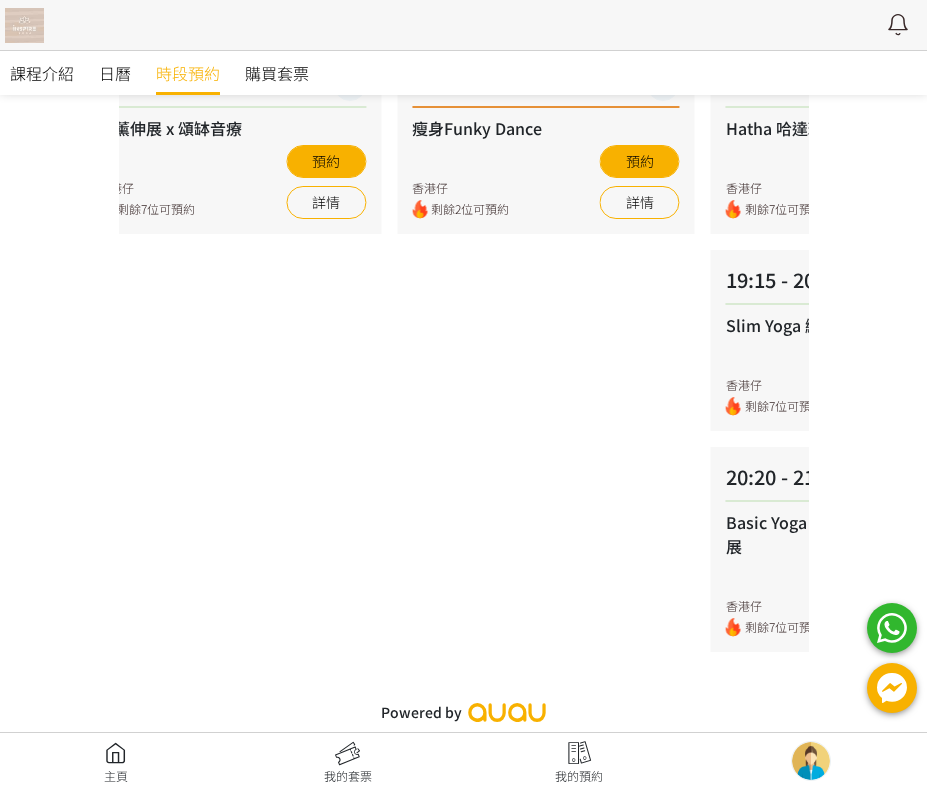 click on "07 -
21
星期一
19:00 - 20:00
瘦身Funky Dance
香港仔
剩餘2位可預約
預約
詳情" at bounding box center [546, 317] 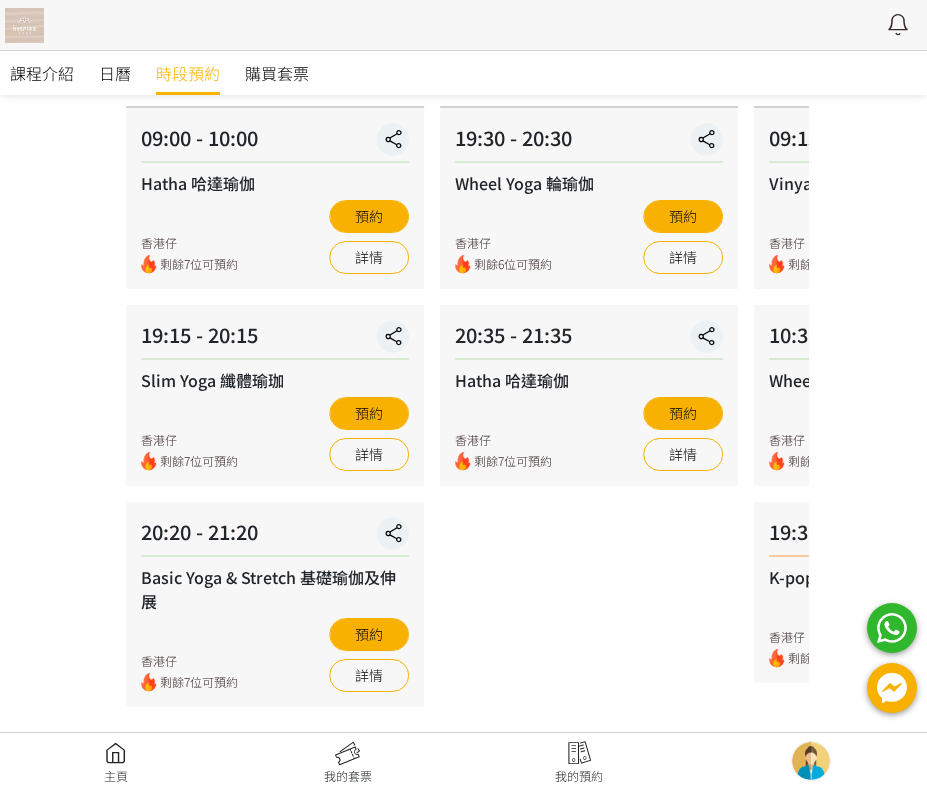 scroll, scrollTop: 163, scrollLeft: 0, axis: vertical 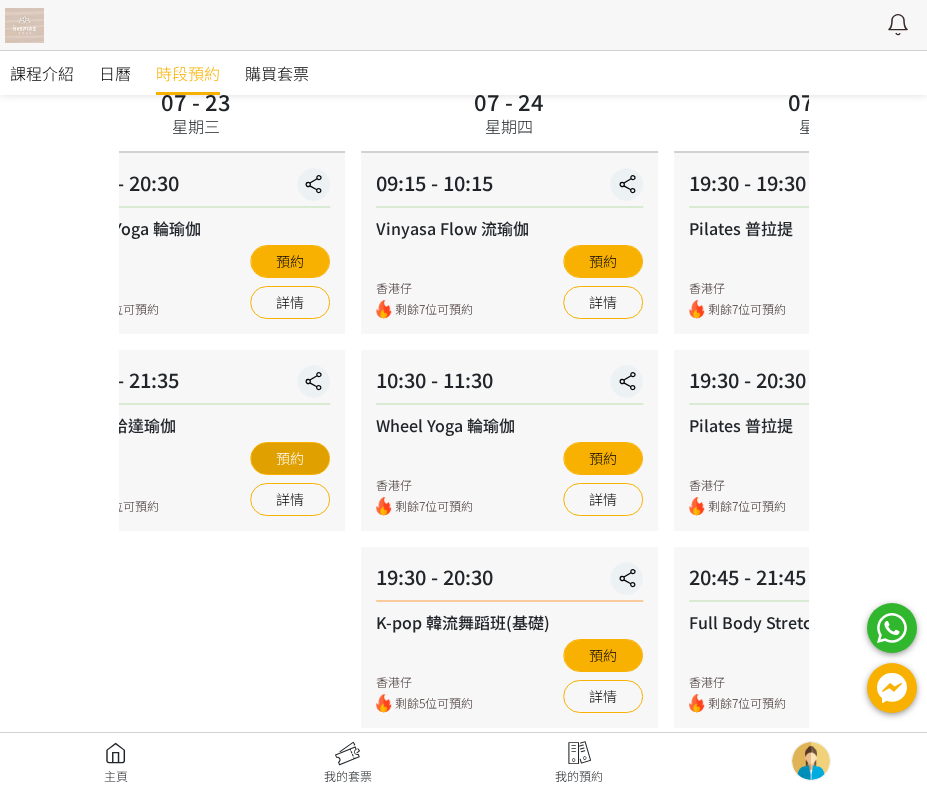 drag, startPoint x: 671, startPoint y: 456, endPoint x: 278, endPoint y: 459, distance: 393.01144 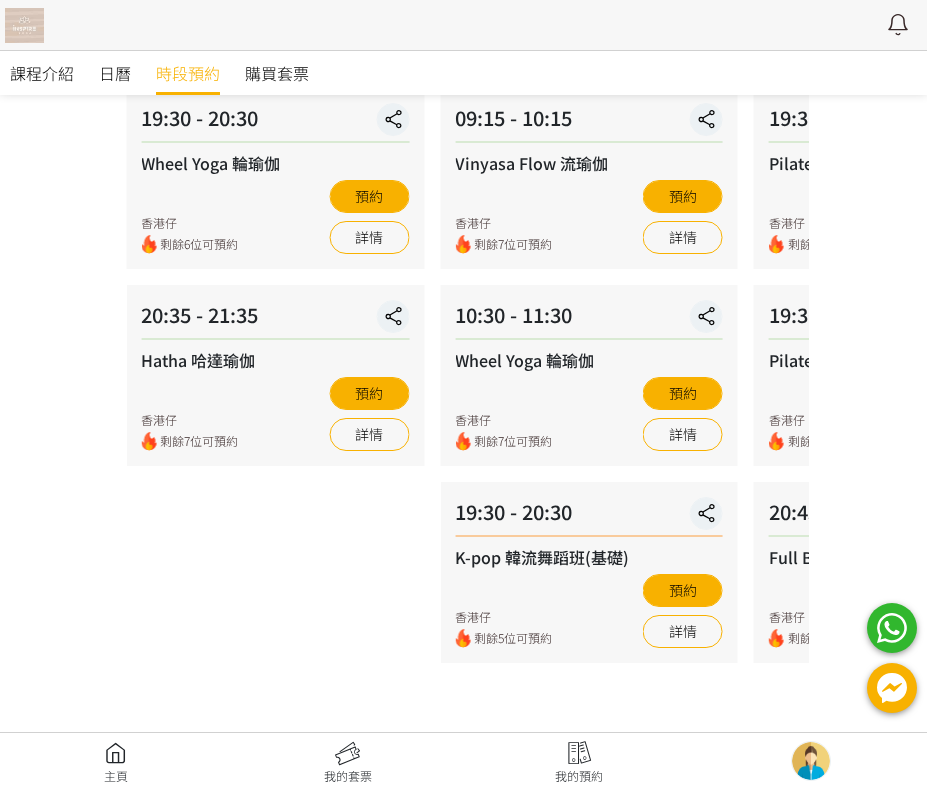 scroll, scrollTop: 263, scrollLeft: 0, axis: vertical 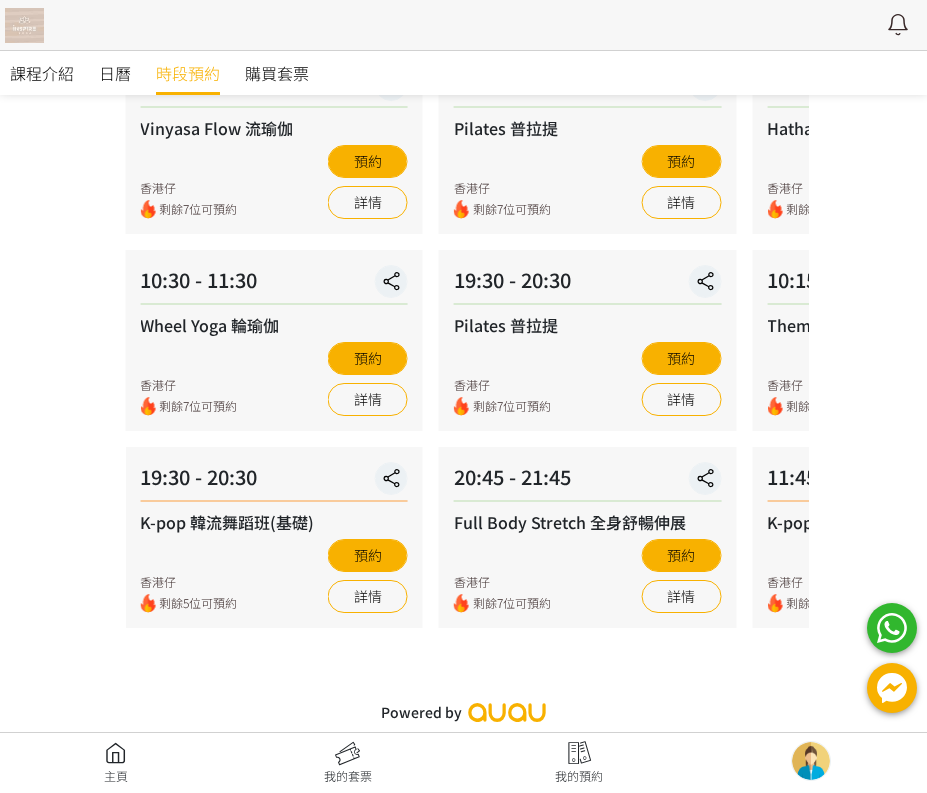 click on "20:45 - 21:45" at bounding box center (588, 482) 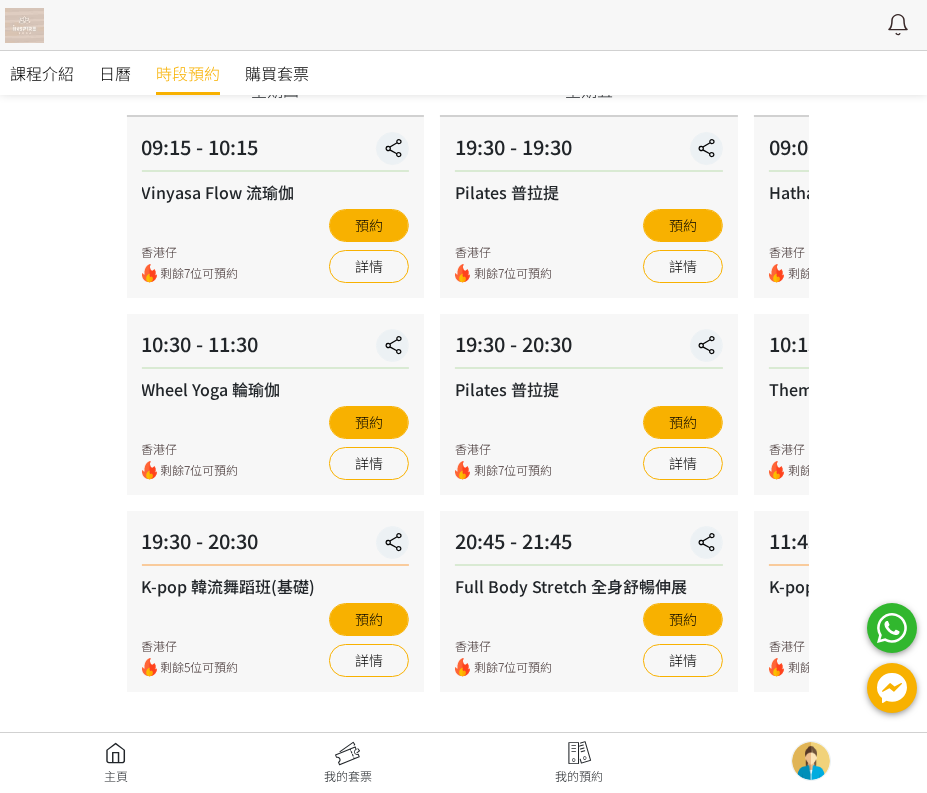 scroll, scrollTop: 163, scrollLeft: 0, axis: vertical 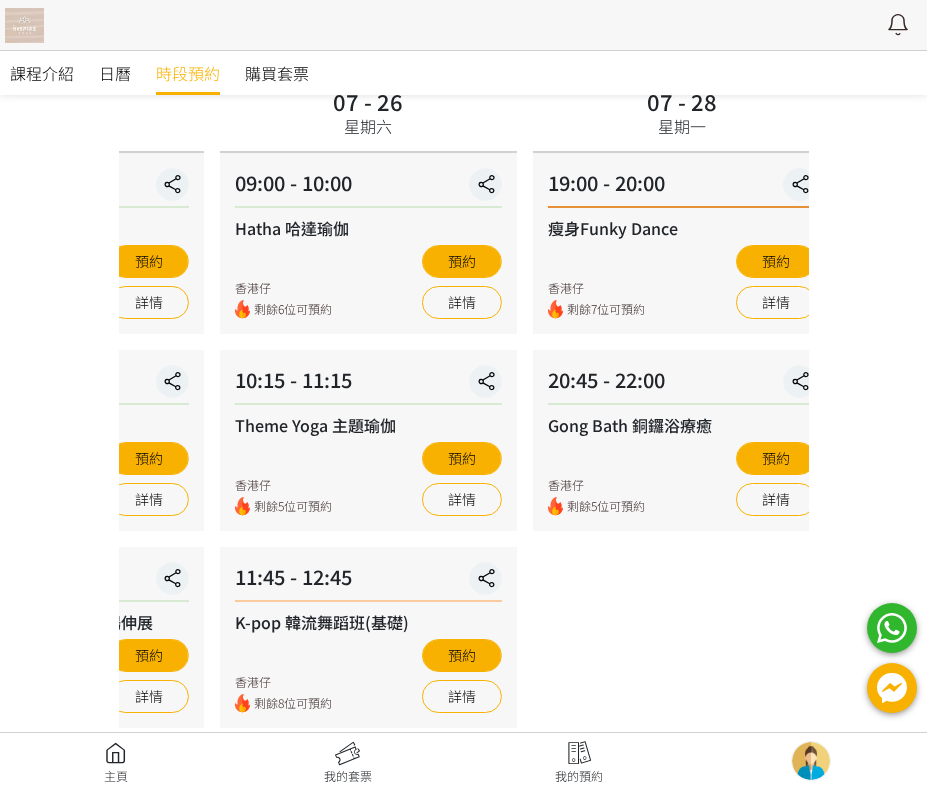 click on "11:45 - 12:45
K-pop 韓流舞蹈班(基礎)
香港仔
剩餘8位可預約
預約
詳情" at bounding box center (369, 637) 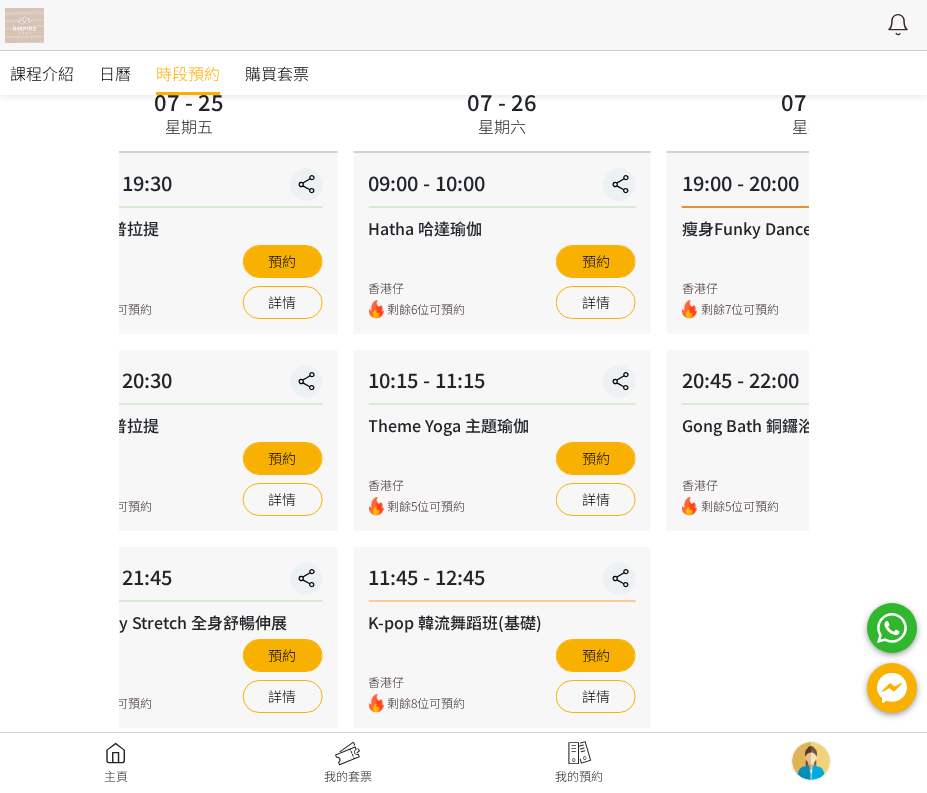 click on "11:45 - 12:45
K-pop 韓流舞蹈班(基礎)
香港仔
剩餘8位可預約
預約
詳情" at bounding box center (502, 637) 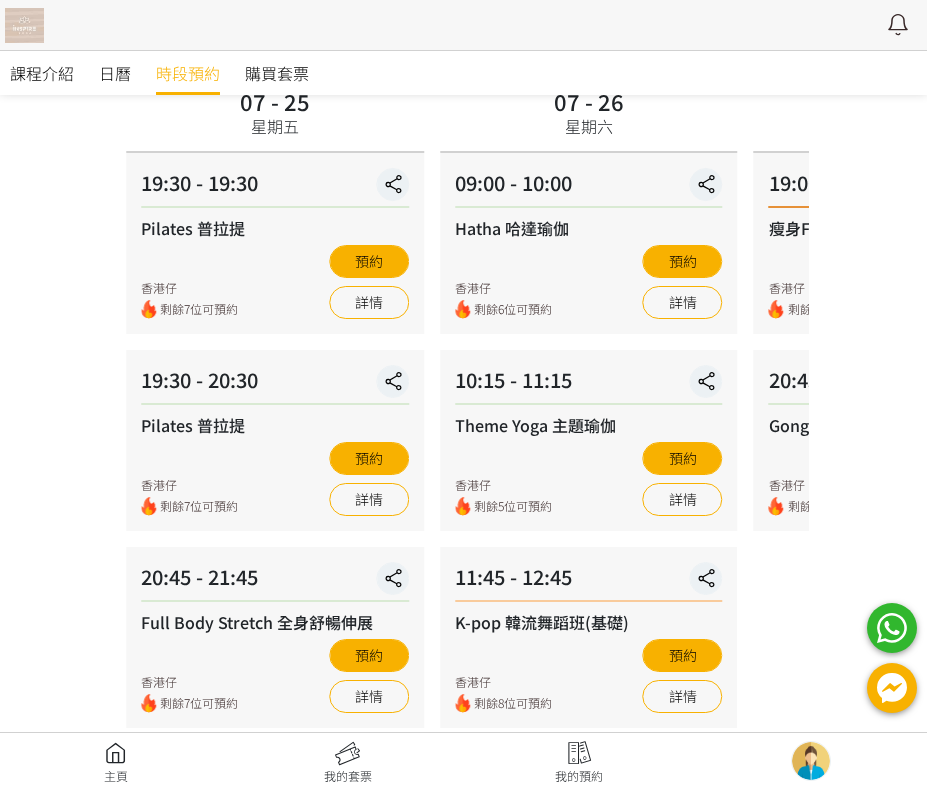 click on "20:45 - 21:45
Full Body Stretch 全身舒暢伸展
香港仔
剩餘7位可預約
預約
詳情" at bounding box center (275, 637) 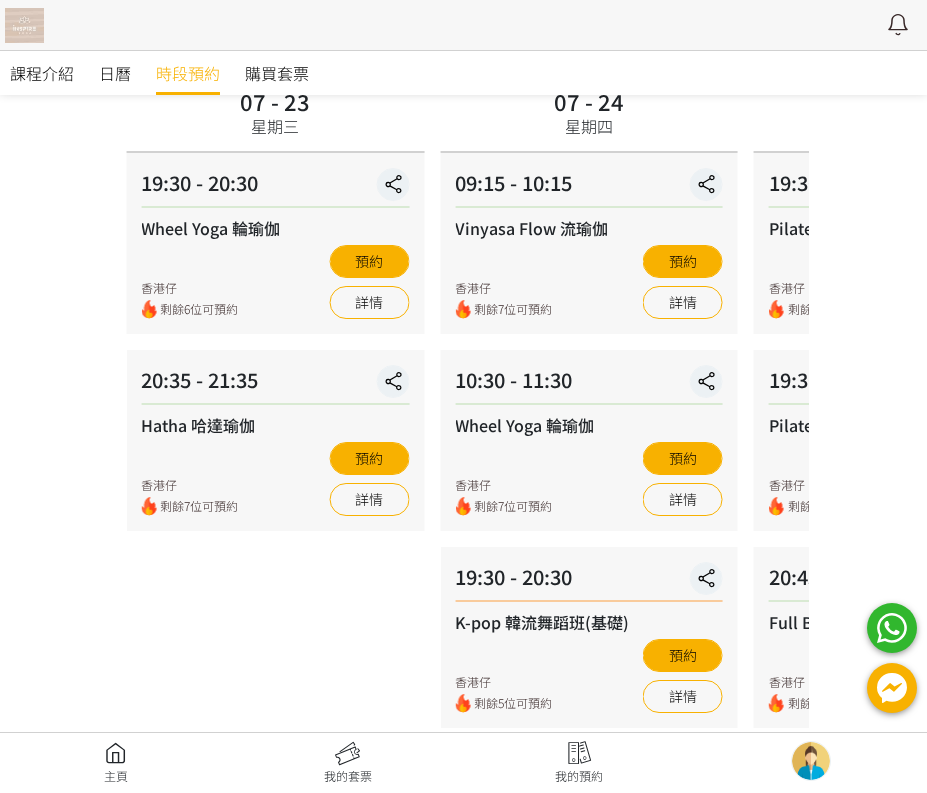 click on "07 -
23
星期三
19:30 - 20:30
Wheel Yoga 輪瑜伽
香港仔
剩餘6位可預約
預約
詳情
20:35 - 21:35
Hatha 哈達瑜伽
香港仔
剩餘7位可預約
預約
詳情" at bounding box center (275, 417) 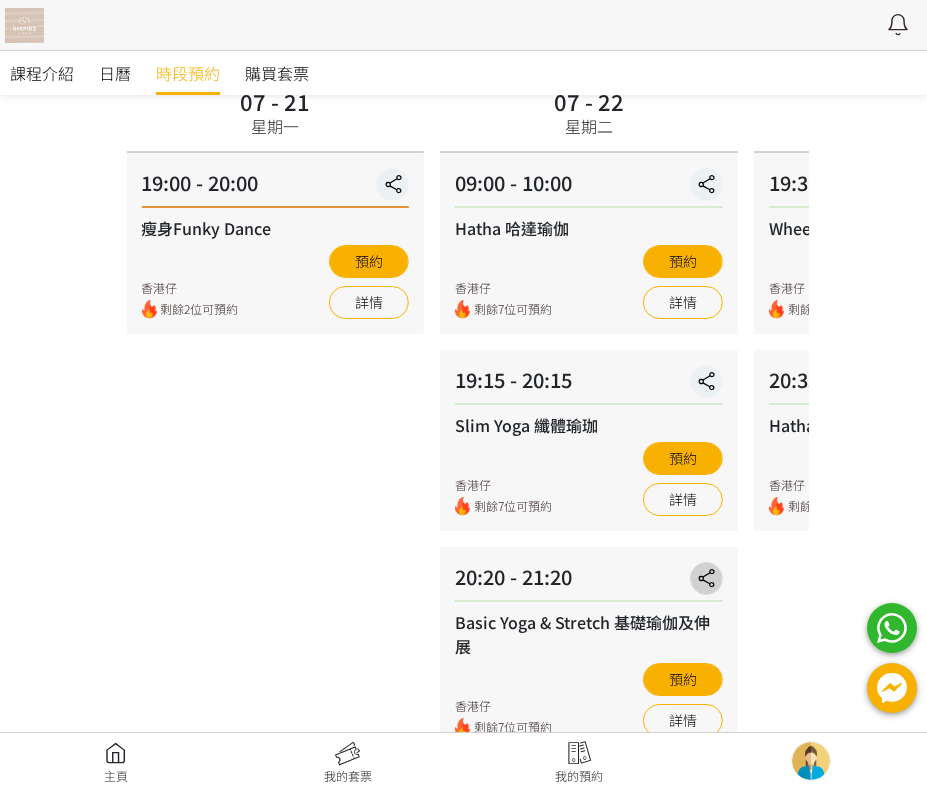 drag, startPoint x: 307, startPoint y: 565, endPoint x: 243, endPoint y: 565, distance: 64 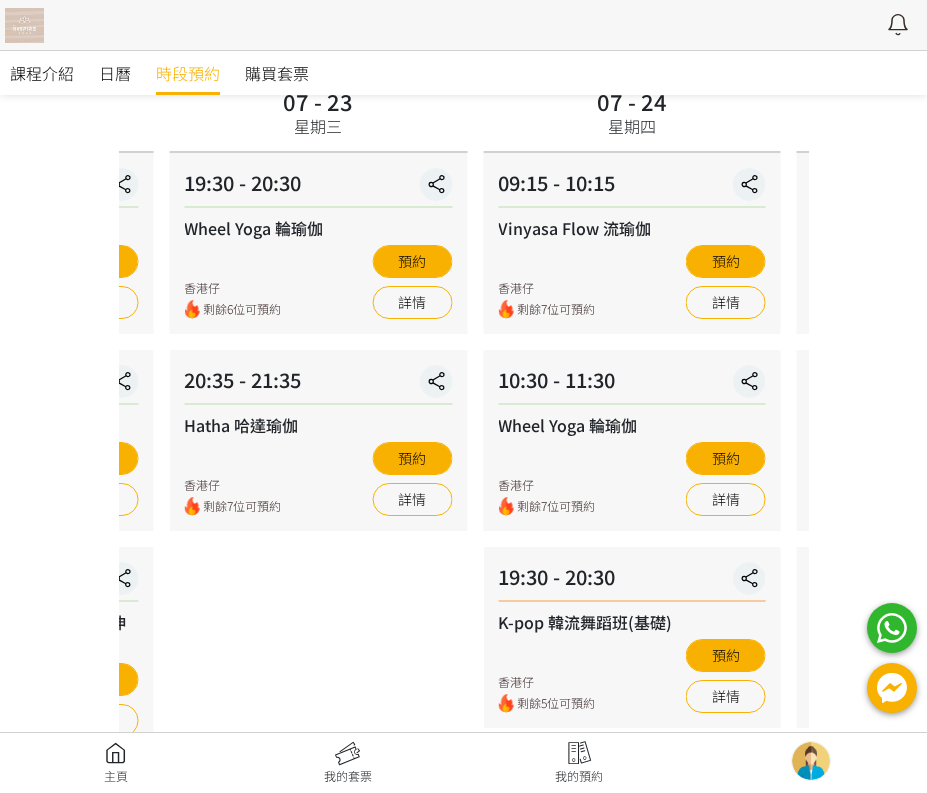 click on "07 -
23
星期三
19:30 - 20:30
Wheel Yoga 輪瑜伽
香港仔
剩餘6位可預約
預約
詳情
20:35 - 21:35
Hatha 哈達瑜伽
香港仔
剩餘7位可預約
預約
詳情" at bounding box center (318, 417) 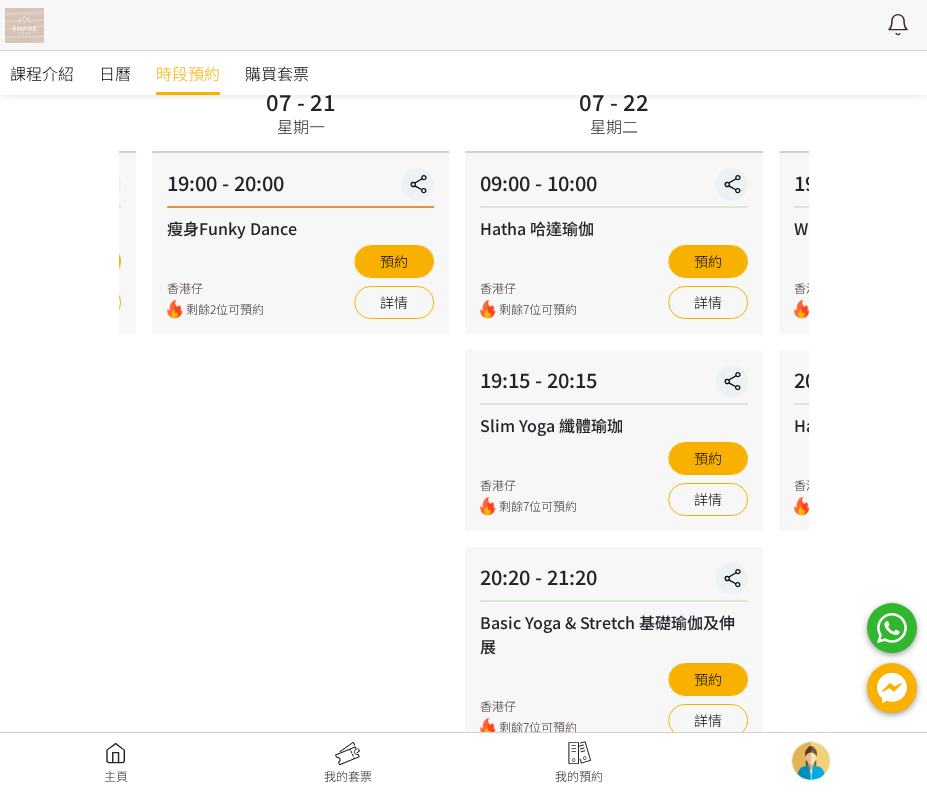 click on "20:20 - 21:20" at bounding box center [614, 582] 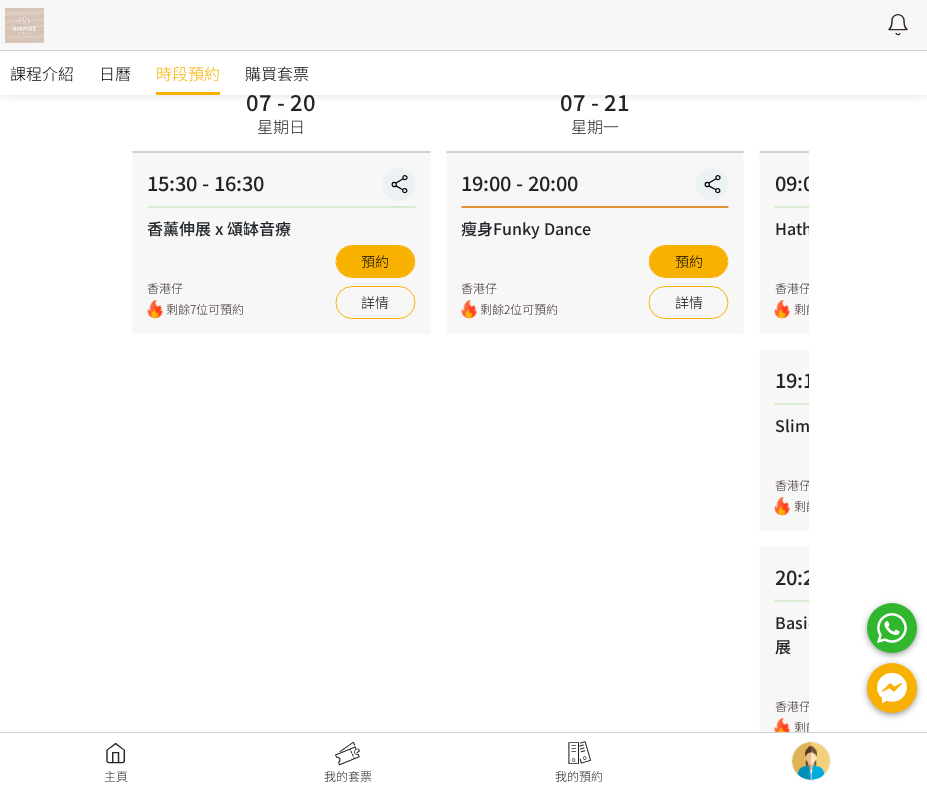 click on "07 -
20
星期日
15:30 - 16:30
香薰伸展 x 頌缽音療
香港仔
剩餘7位可預約
預約
詳情" at bounding box center [281, 417] 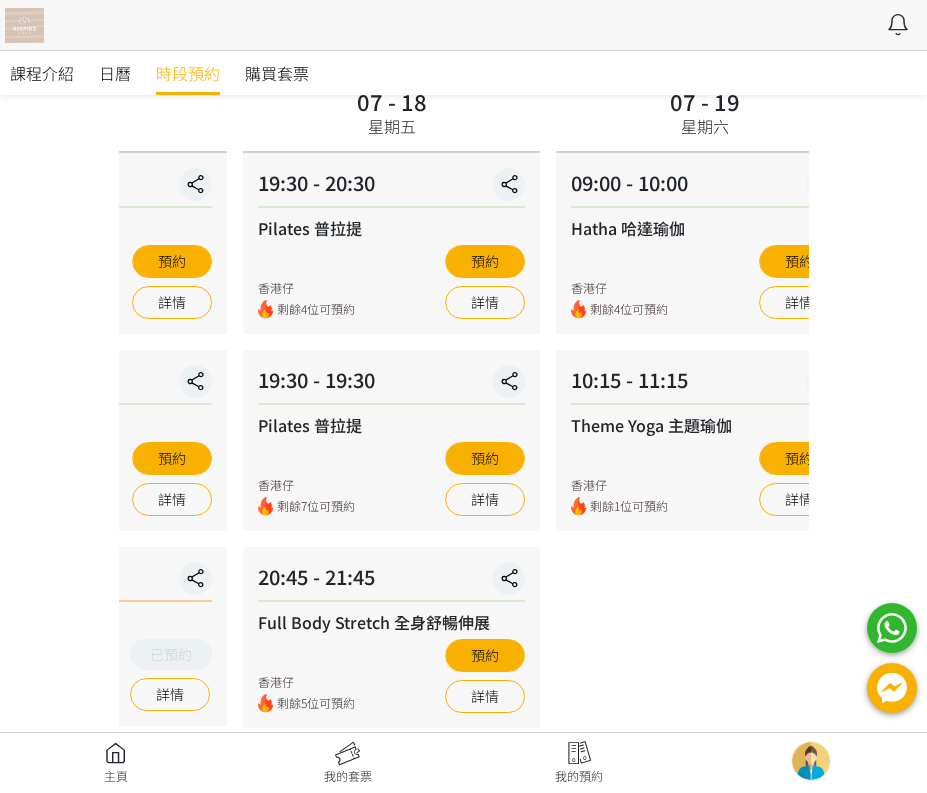 click on "07 -
19
星期六
09:00 - 10:00
Hatha 哈達瑜伽
香港仔
剩餘4位可預約
預約
詳情
10:15 - 11:15
Theme Yoga 主題瑜伽
香港仔
剩餘1位可預約
預約
詳情" at bounding box center [705, 417] 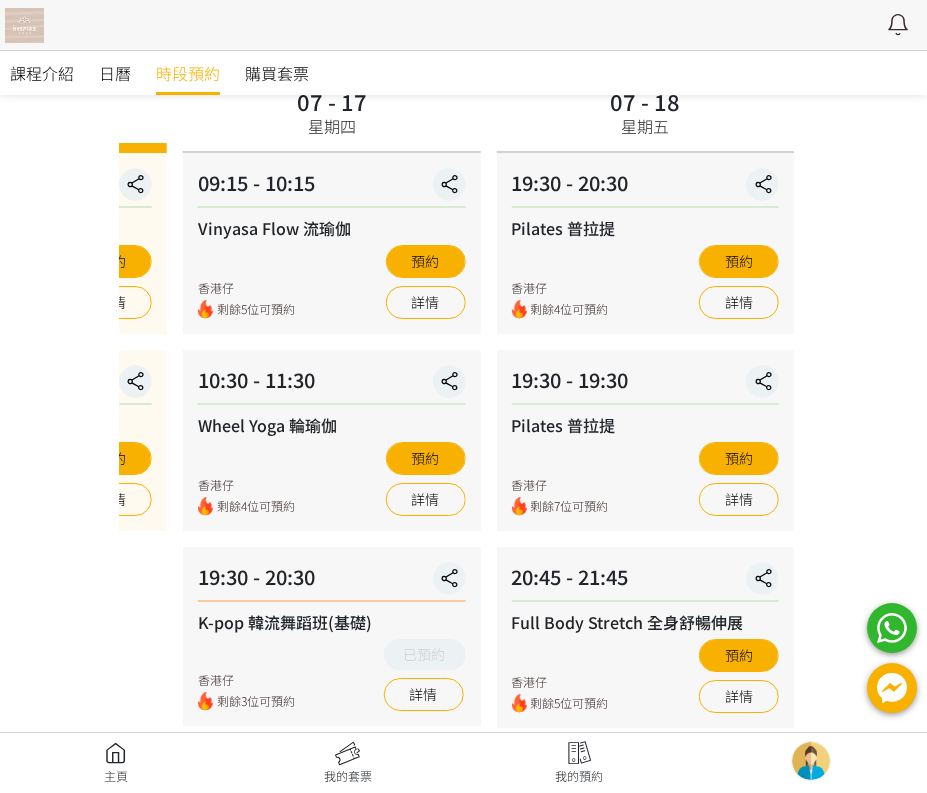 click on "20:45 - 21:45
Full Body Stretch 全身舒暢伸展
香港仔
剩餘5位可預約
預約
詳情" at bounding box center (645, 637) 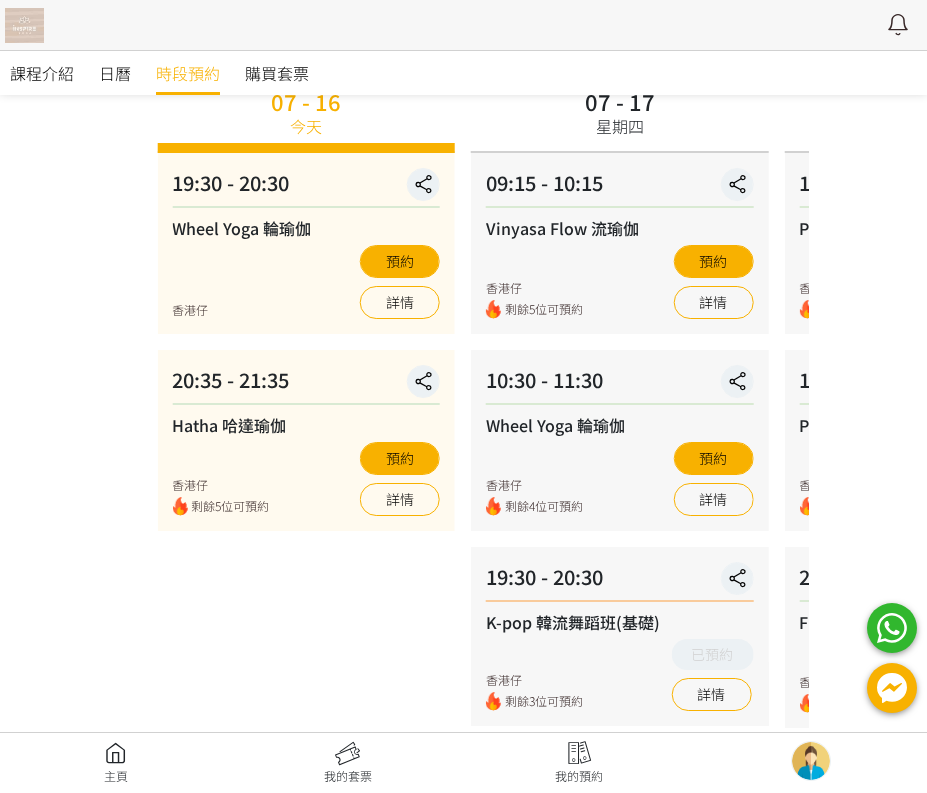 click on "19:30 - 20:30
K-pop 韓流舞蹈班(基礎)
香港仔
剩餘3位可預約
已預約
詳情" at bounding box center (620, 636) 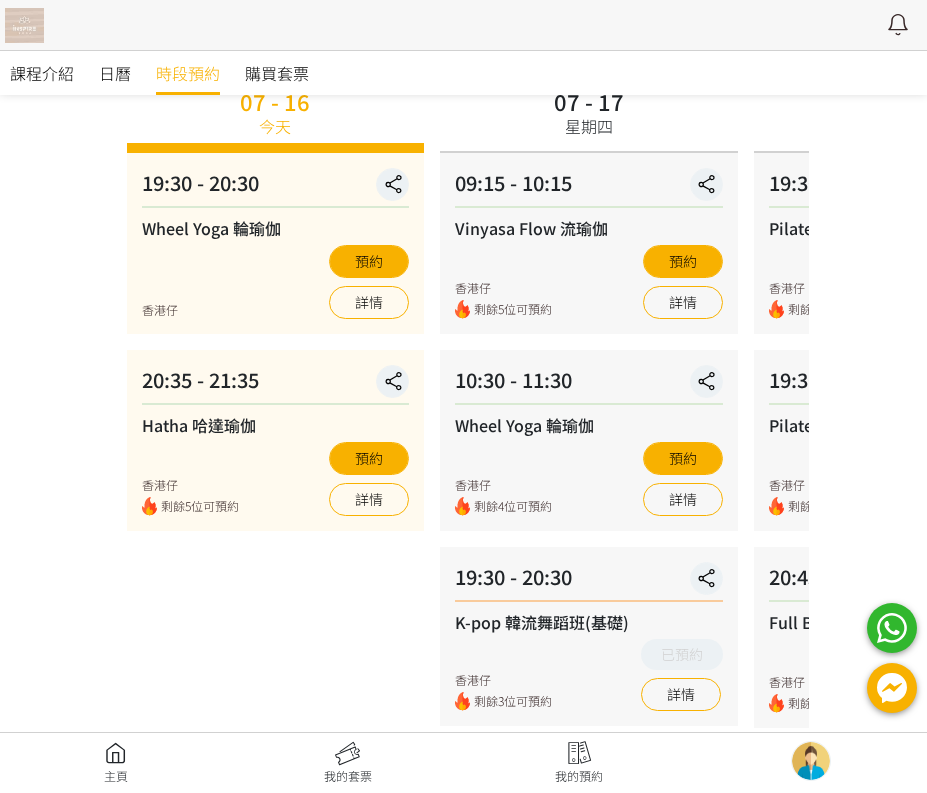 click on "20:45 - 21:45" at bounding box center (903, 582) 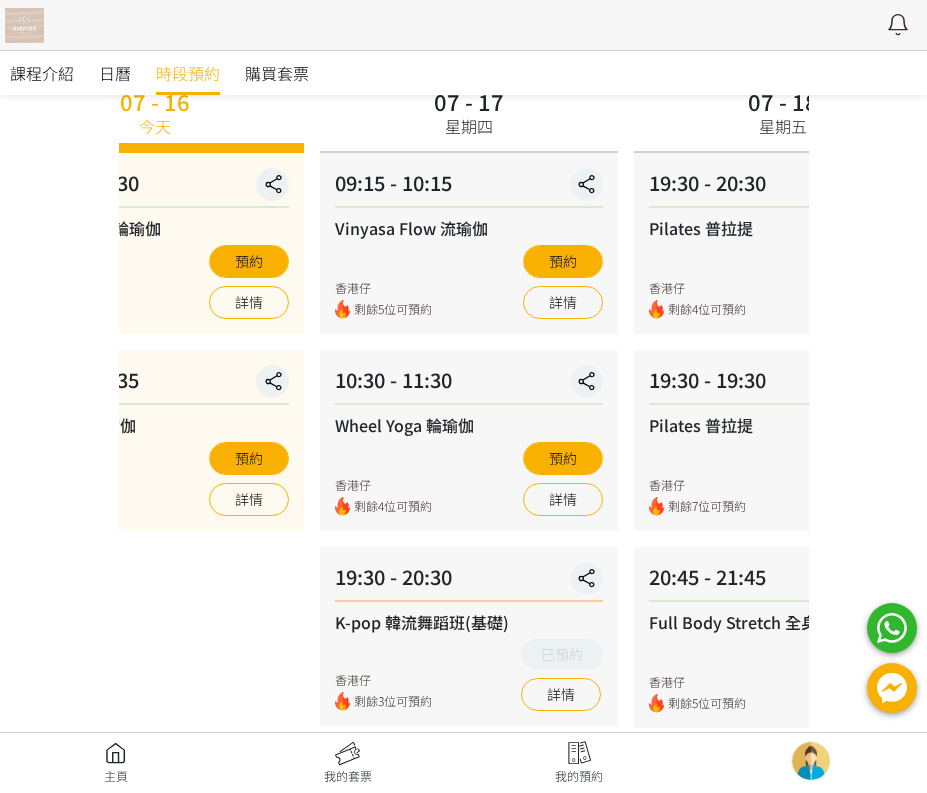 click on "19:30 - 20:30
K-pop 韓流舞蹈班(基礎)
香港仔
剩餘3位可預約
已預約
詳情" at bounding box center (469, 636) 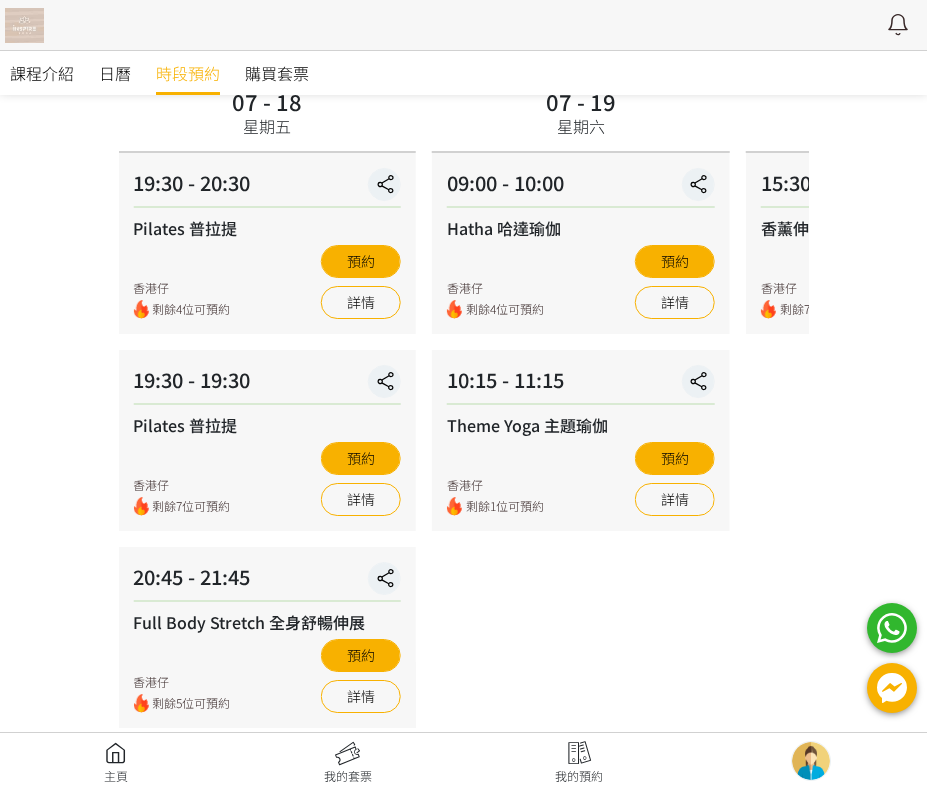 click on "07 -
19
星期六
09:00 - 10:00
Hatha 哈達瑜伽
香港仔
剩餘4位可預約
預約
詳情
10:15 - 11:15
Theme Yoga 主題瑜伽
香港仔
剩餘1位可預約
預約
詳情" at bounding box center [581, 417] 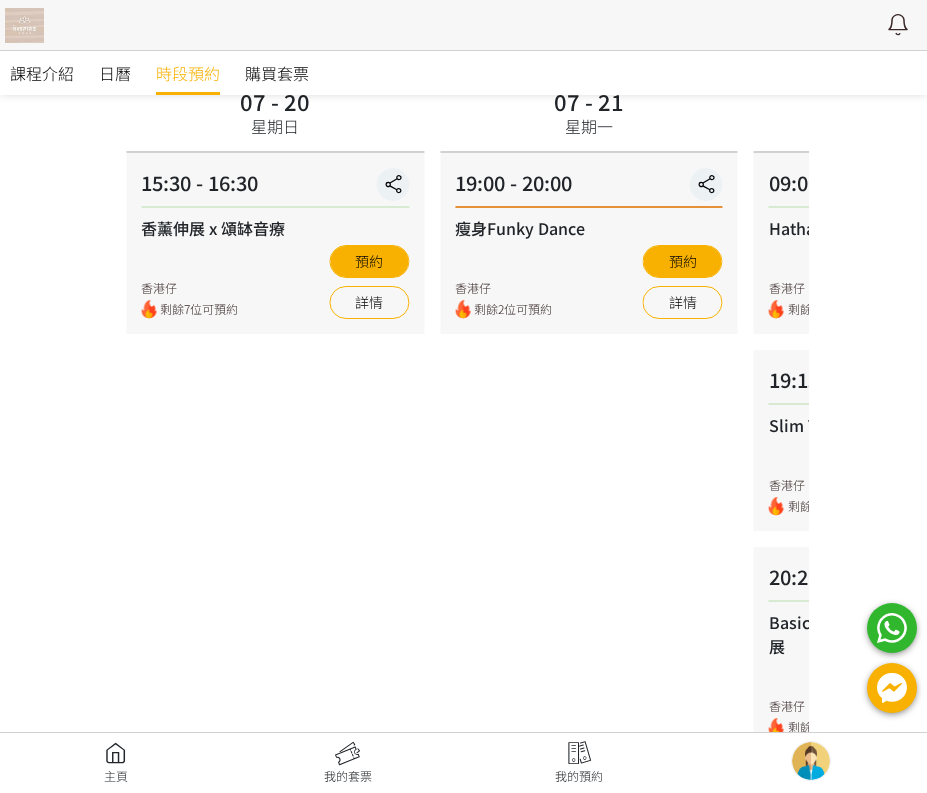 click on "07 -
21
星期一
19:00 - 20:00
瘦身Funky Dance
香港仔
剩餘2位可預約
預約
詳情" at bounding box center (589, 417) 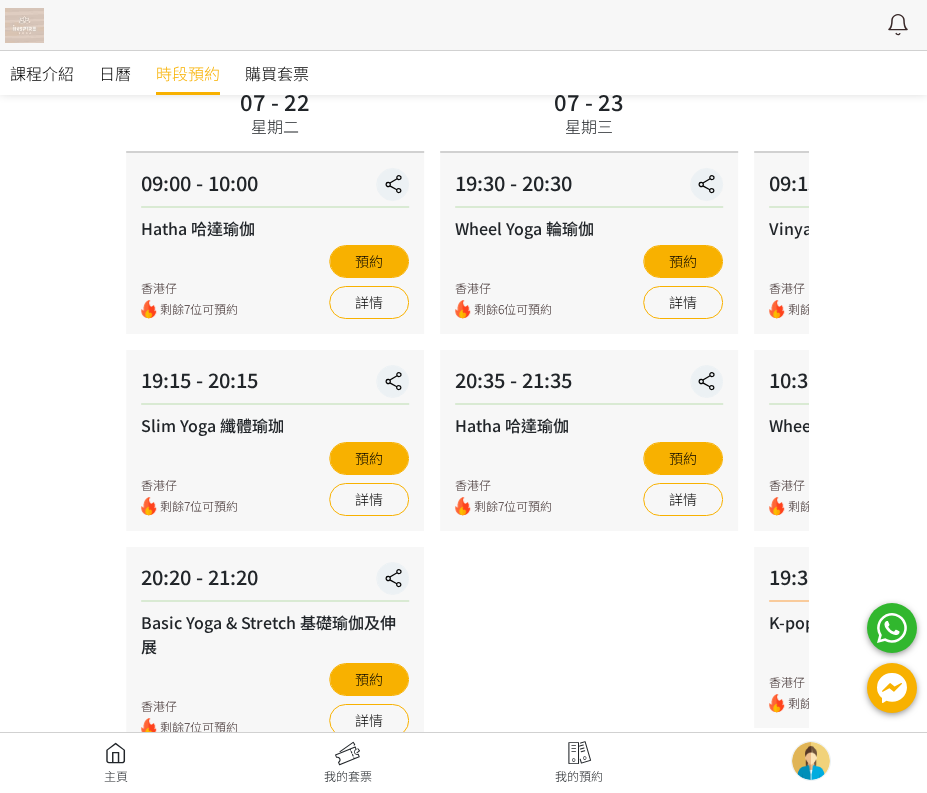 click on "07 -
23
星期三
19:30 - 20:30
Wheel Yoga 輪瑜伽
香港仔
剩餘6位可預約
預約
詳情
20:35 - 21:35
Hatha 哈達瑜伽
香港仔
剩餘7位可預約
預約
詳情" at bounding box center (589, 417) 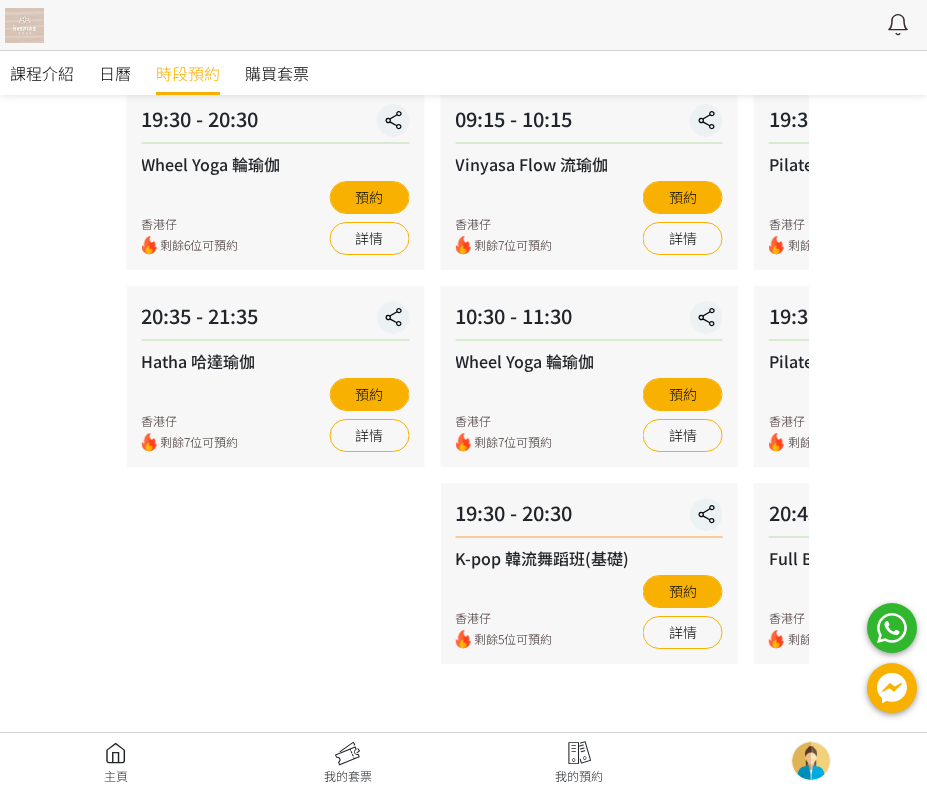 scroll, scrollTop: 263, scrollLeft: 0, axis: vertical 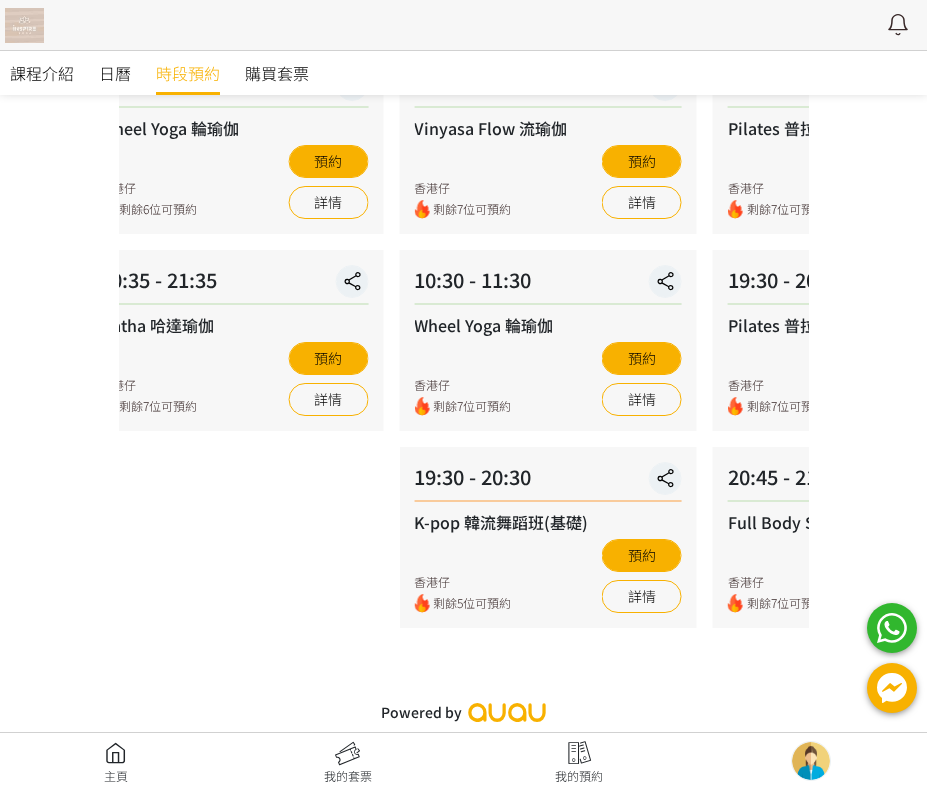 click on "07 -
23
星期三
19:30 - 20:30
Wheel Yoga 輪瑜伽
香港仔
剩餘6位可預約
預約
詳情
20:35 - 21:35
Hatha 哈達瑜伽
香港仔
剩餘7位可預約
預約
詳情" at bounding box center (234, 317) 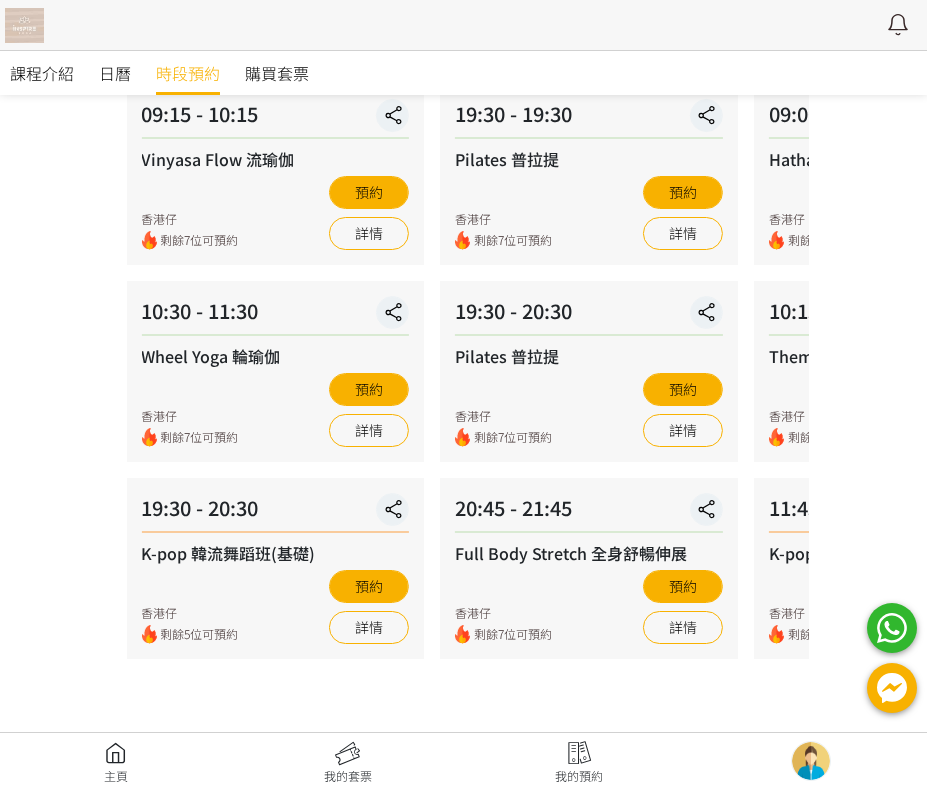 scroll, scrollTop: 263, scrollLeft: 0, axis: vertical 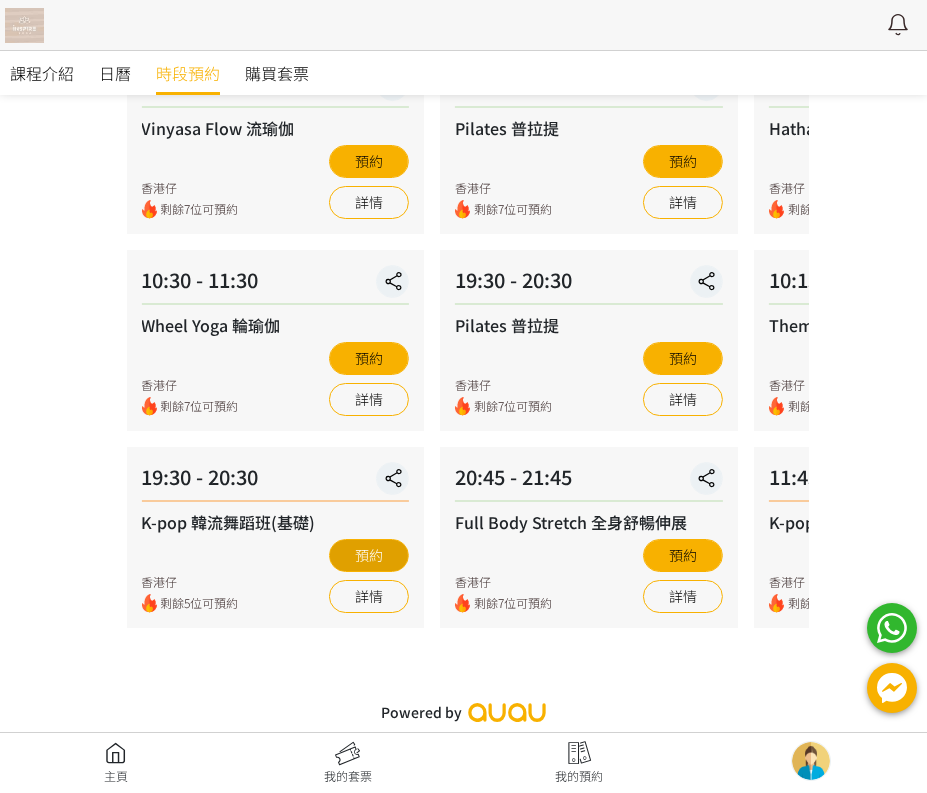 click on "預約" at bounding box center [369, 555] 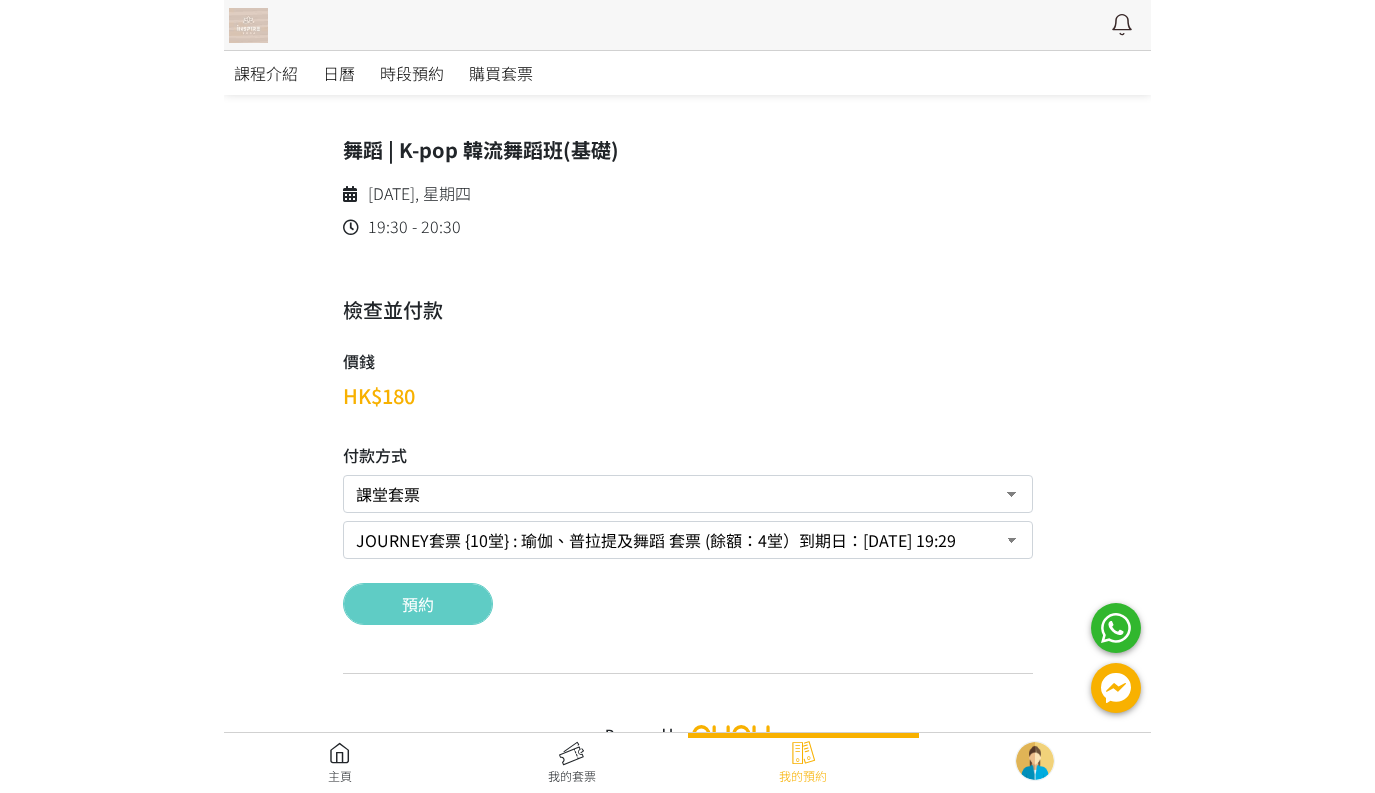 scroll, scrollTop: 0, scrollLeft: 0, axis: both 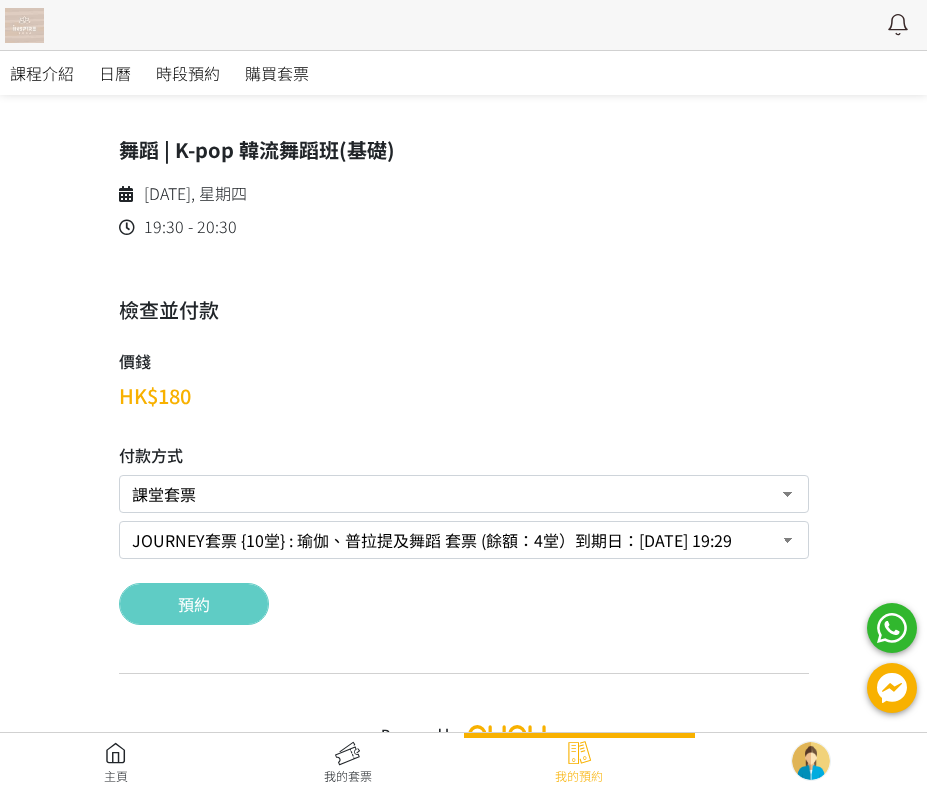 click at bounding box center [463, 25] 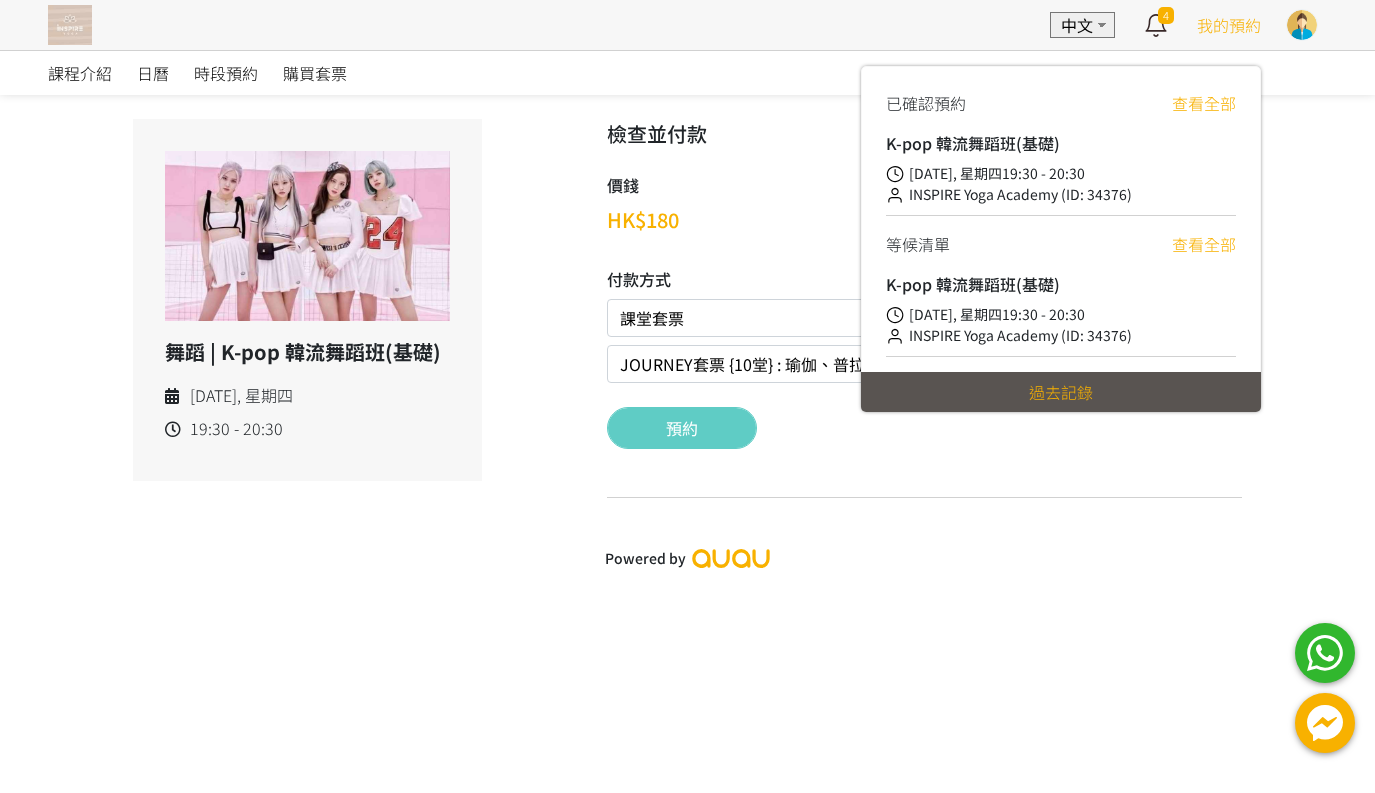 click on "我的預約" at bounding box center [1229, 25] 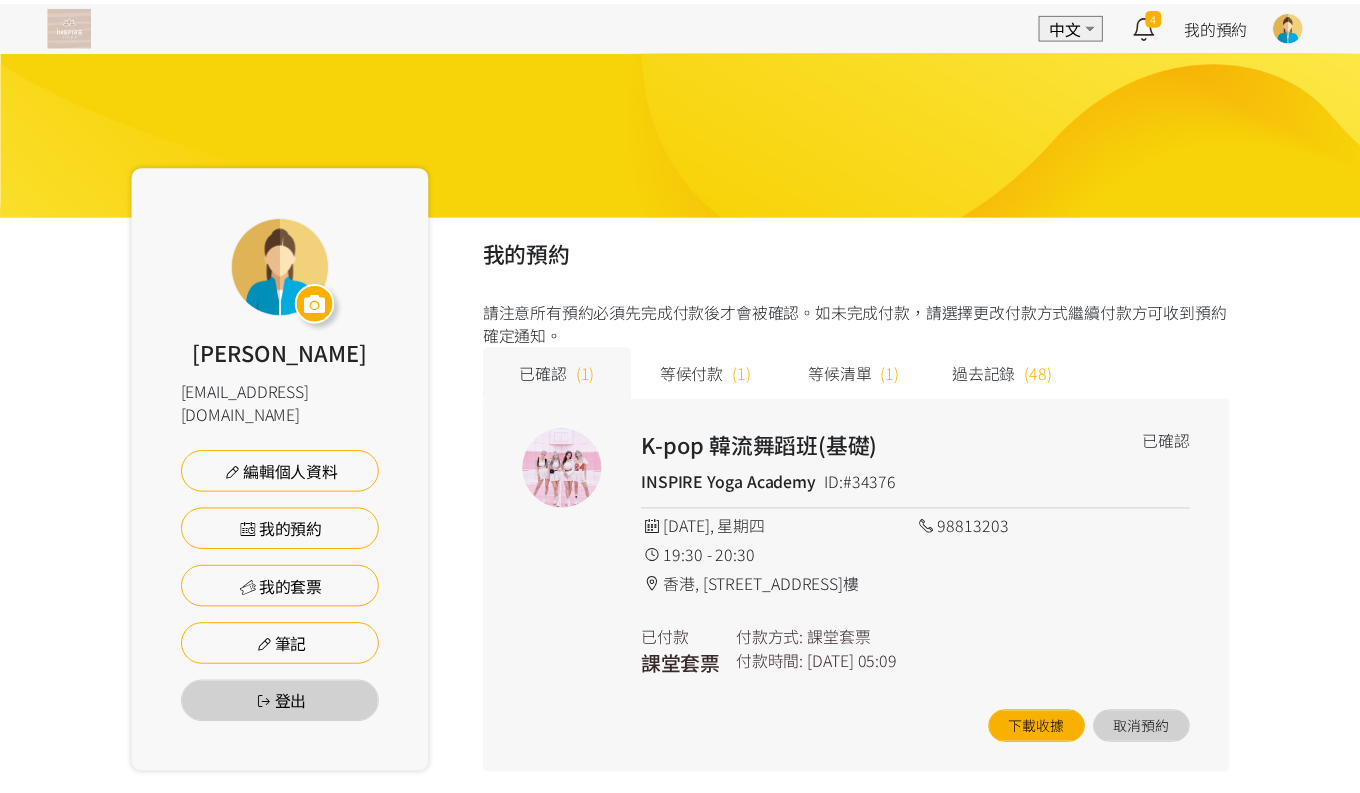 scroll, scrollTop: 0, scrollLeft: 0, axis: both 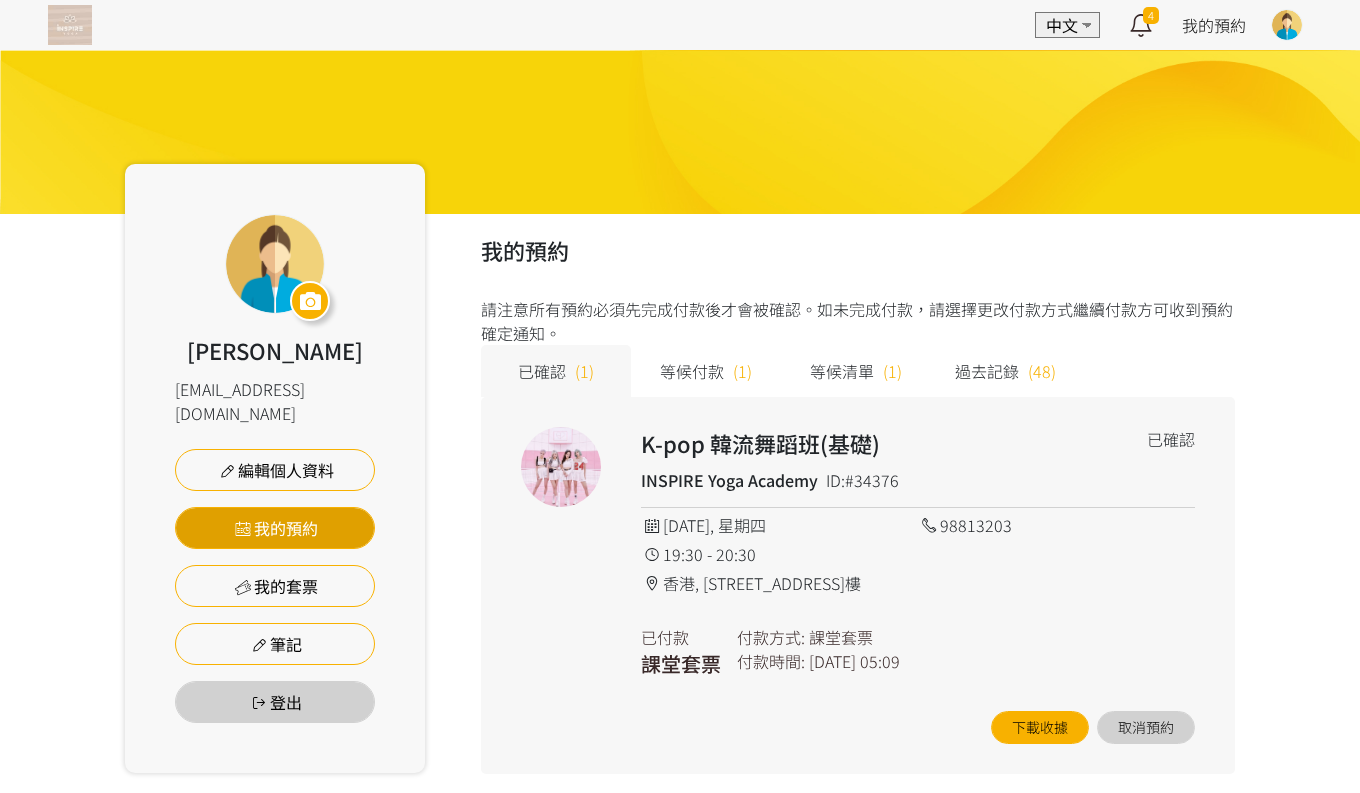 click on "我的預約" at bounding box center [275, 528] 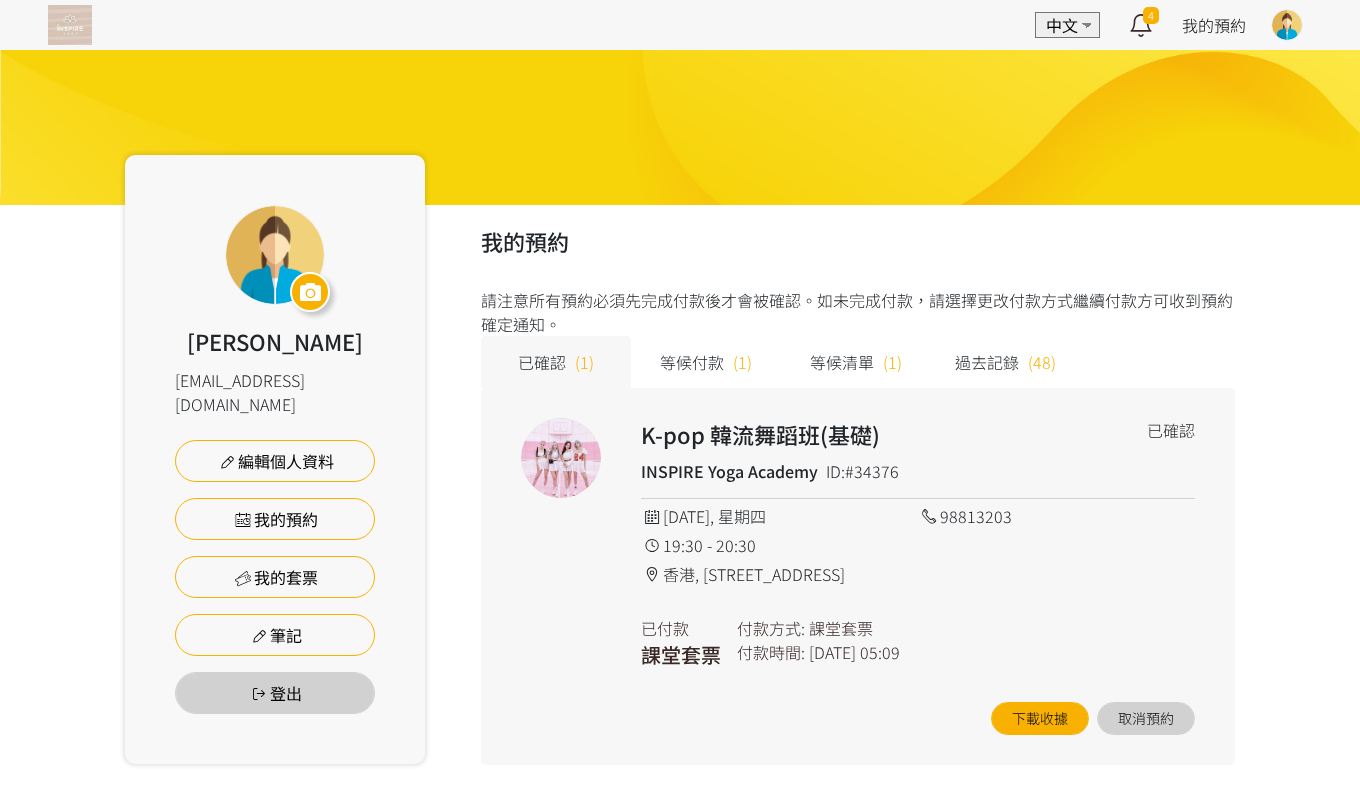 scroll, scrollTop: 11, scrollLeft: 0, axis: vertical 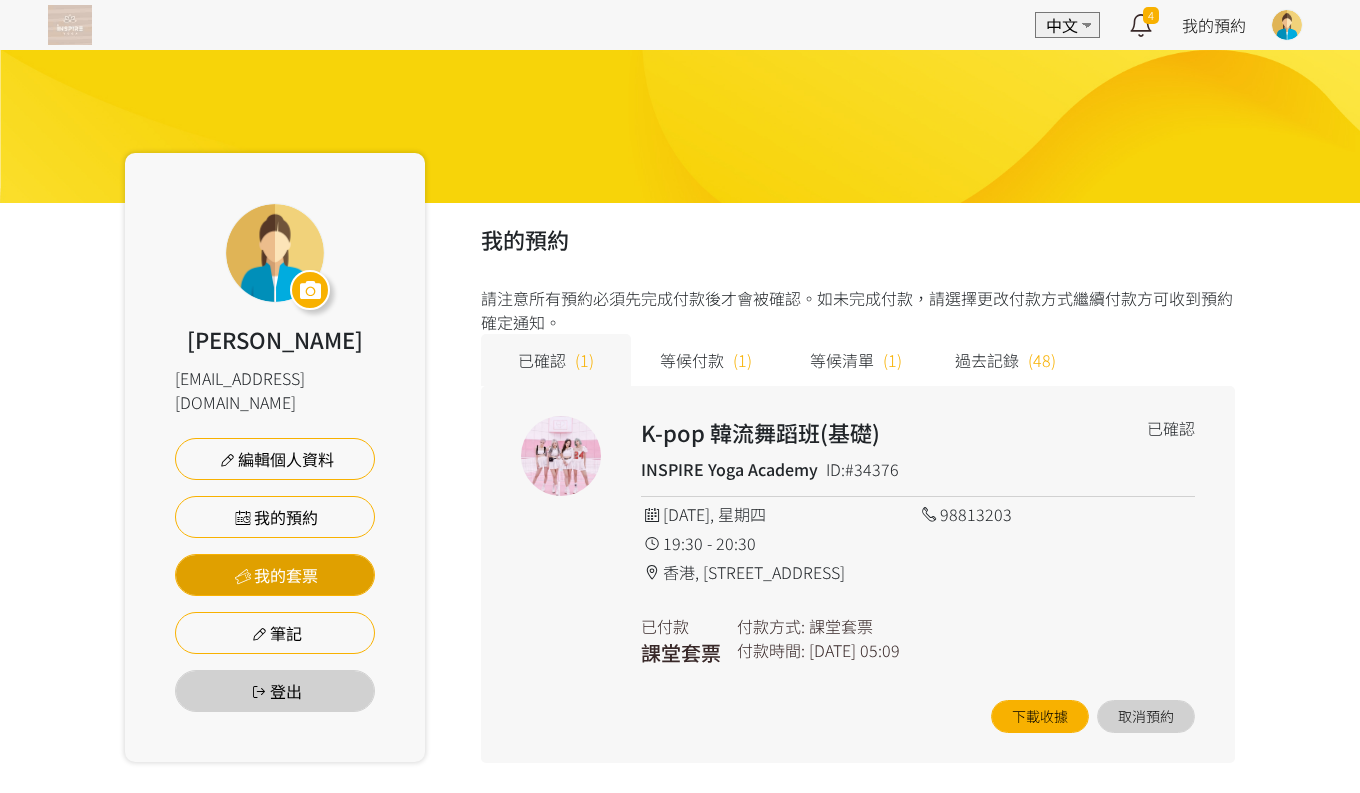 click on "我的套票" at bounding box center [275, 575] 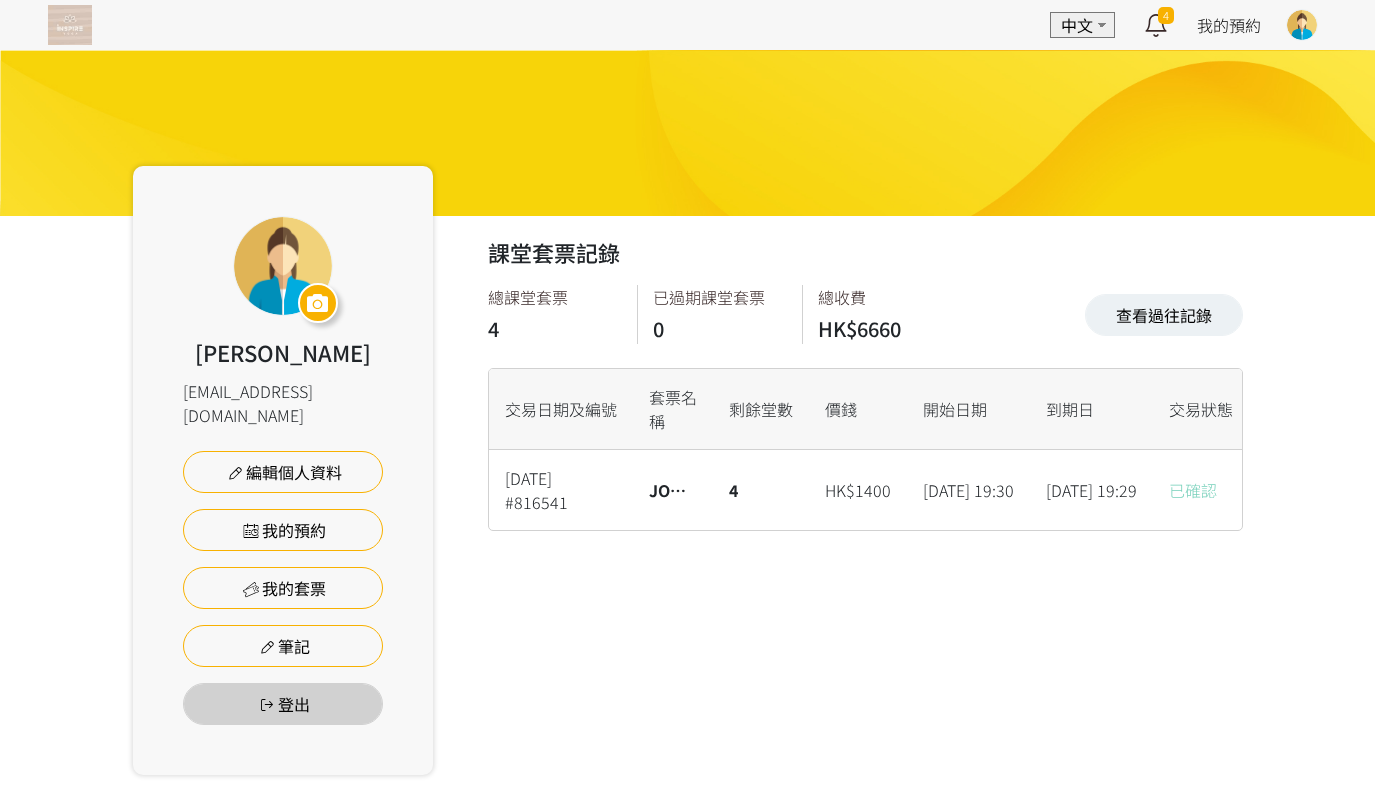 scroll, scrollTop: 0, scrollLeft: 0, axis: both 